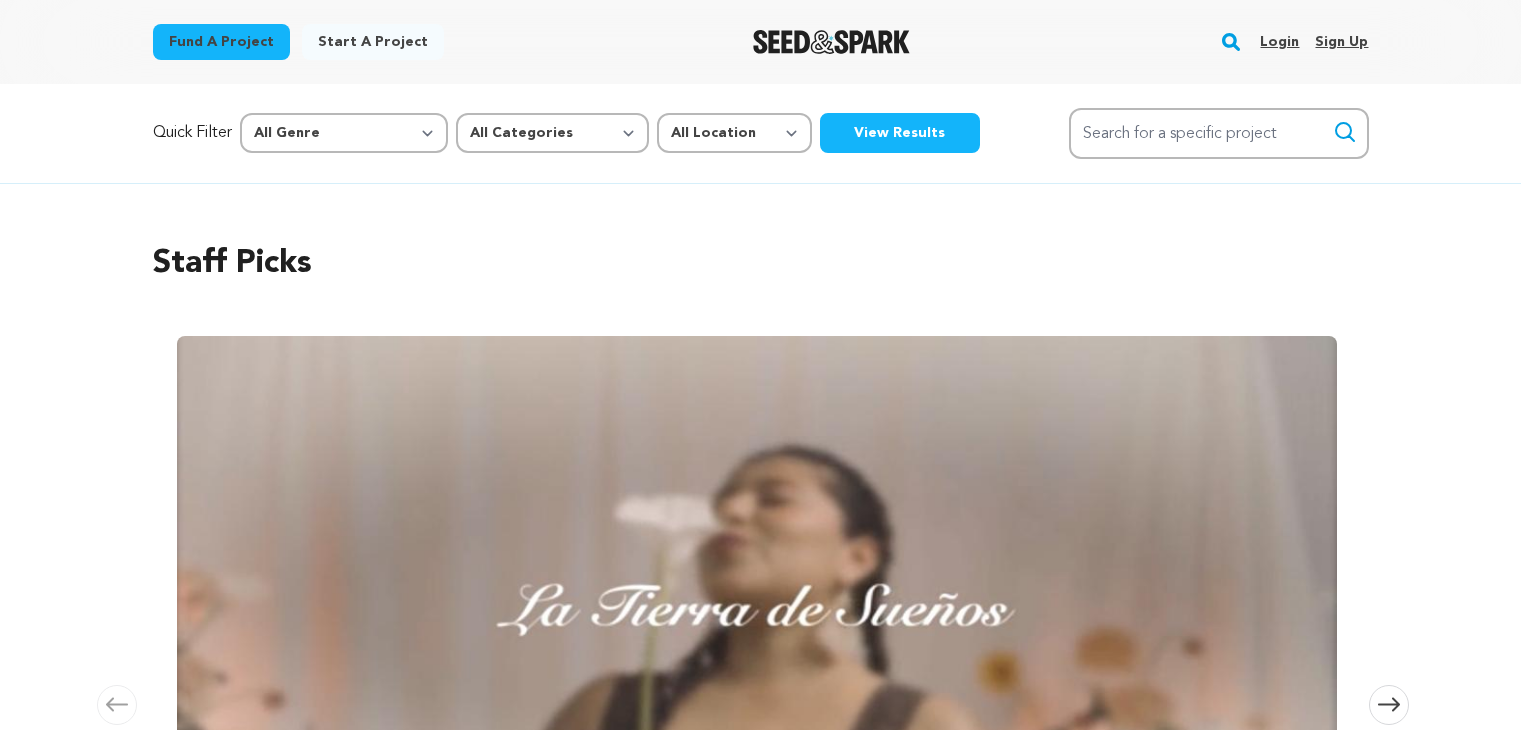 scroll, scrollTop: 0, scrollLeft: 0, axis: both 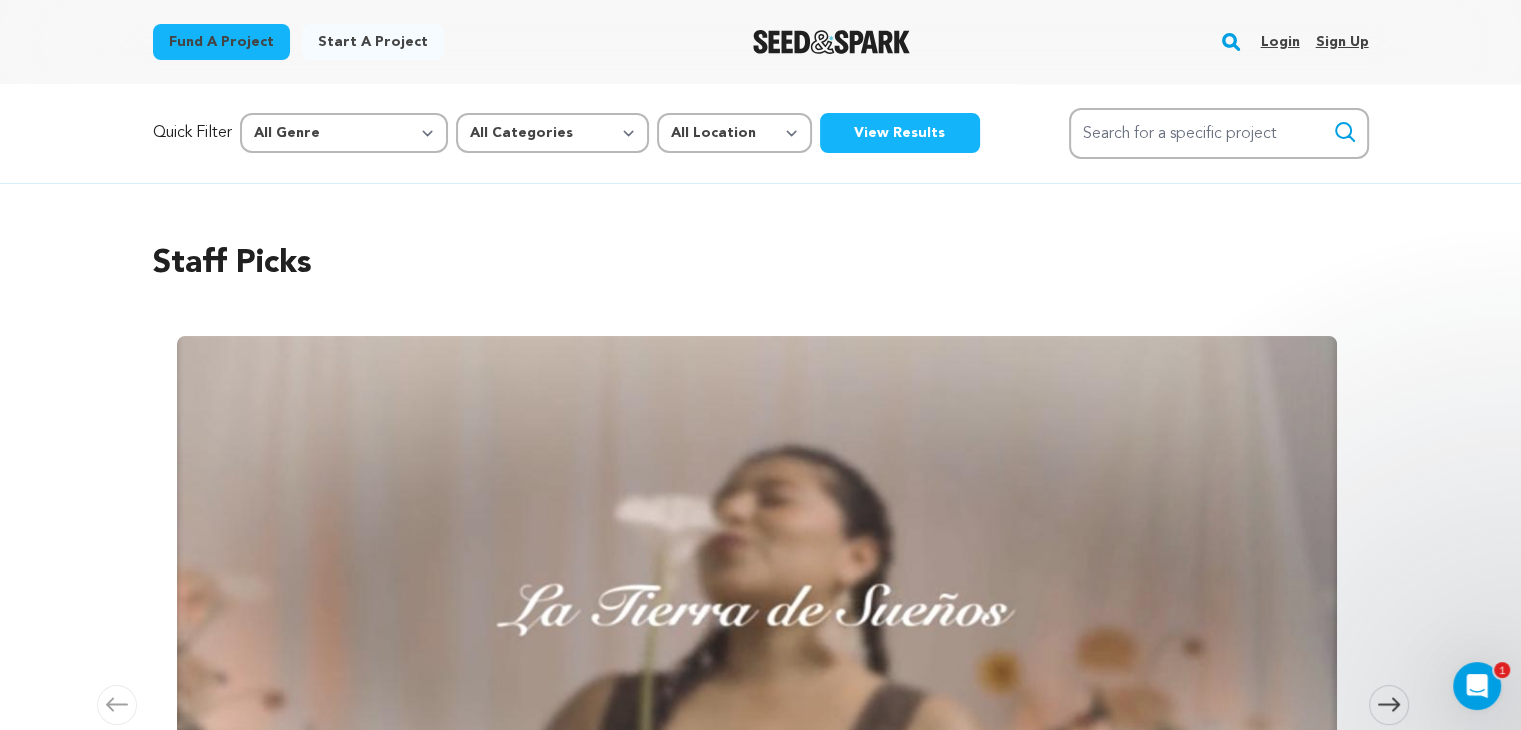 click on "Login" at bounding box center [1279, 42] 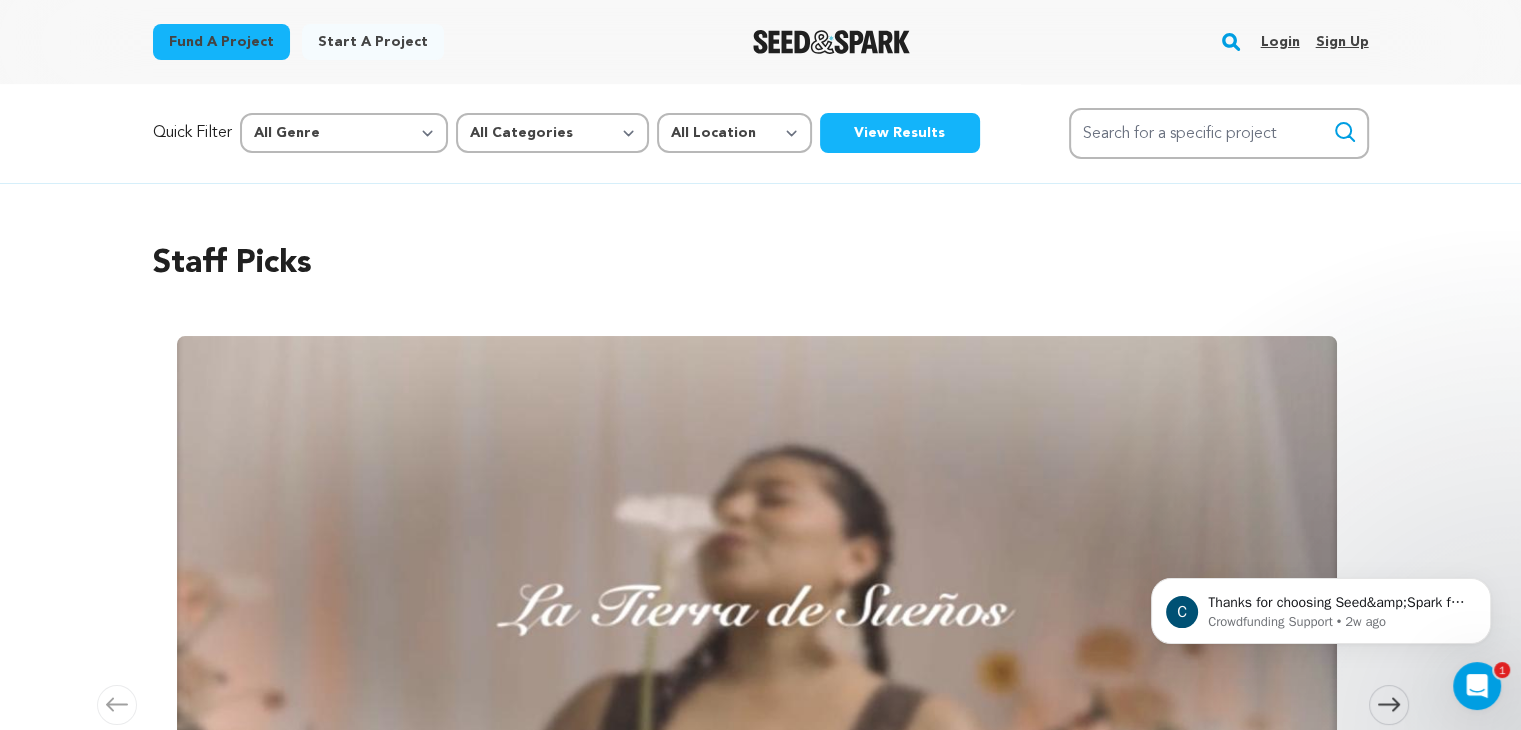 scroll, scrollTop: 0, scrollLeft: 0, axis: both 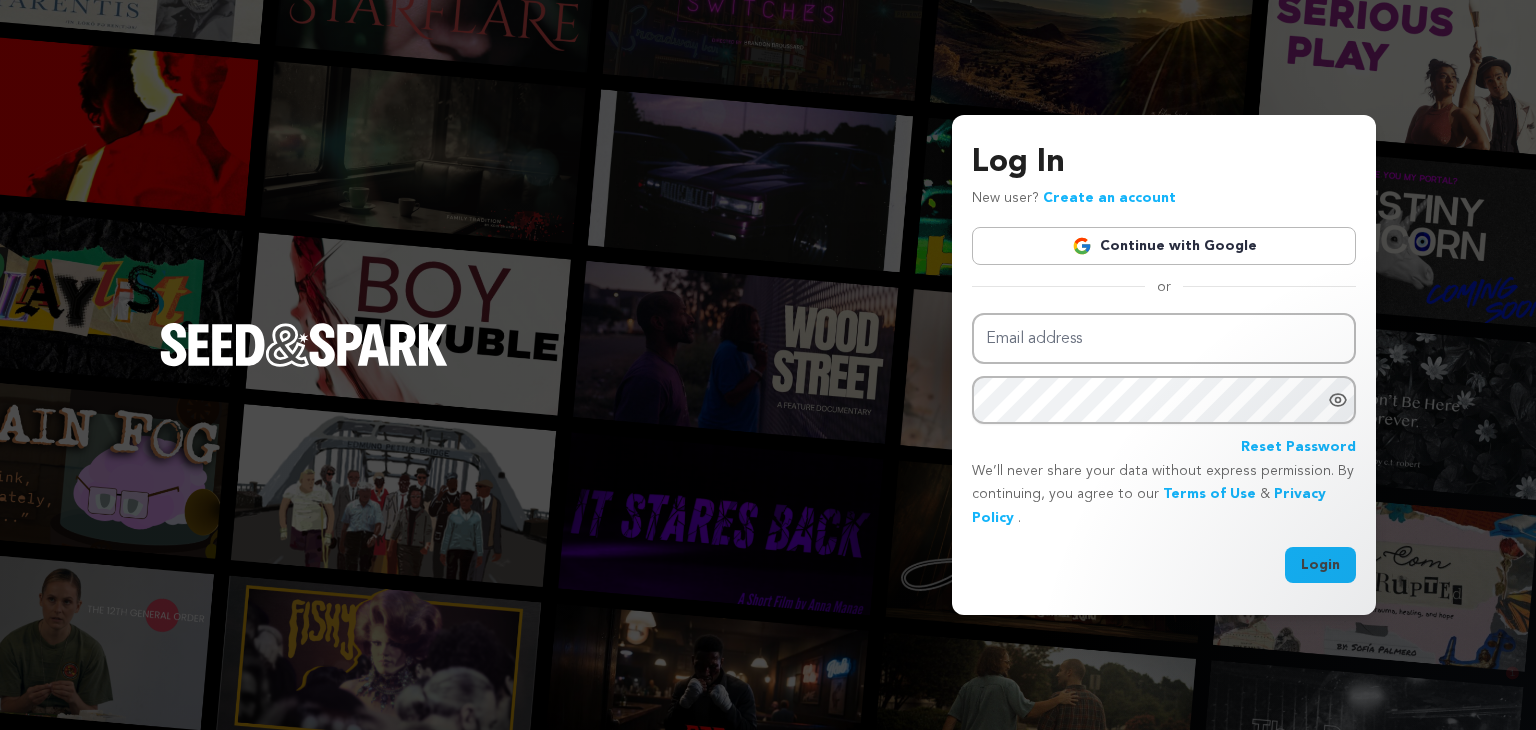 click on "Continue with Google" at bounding box center [1164, 246] 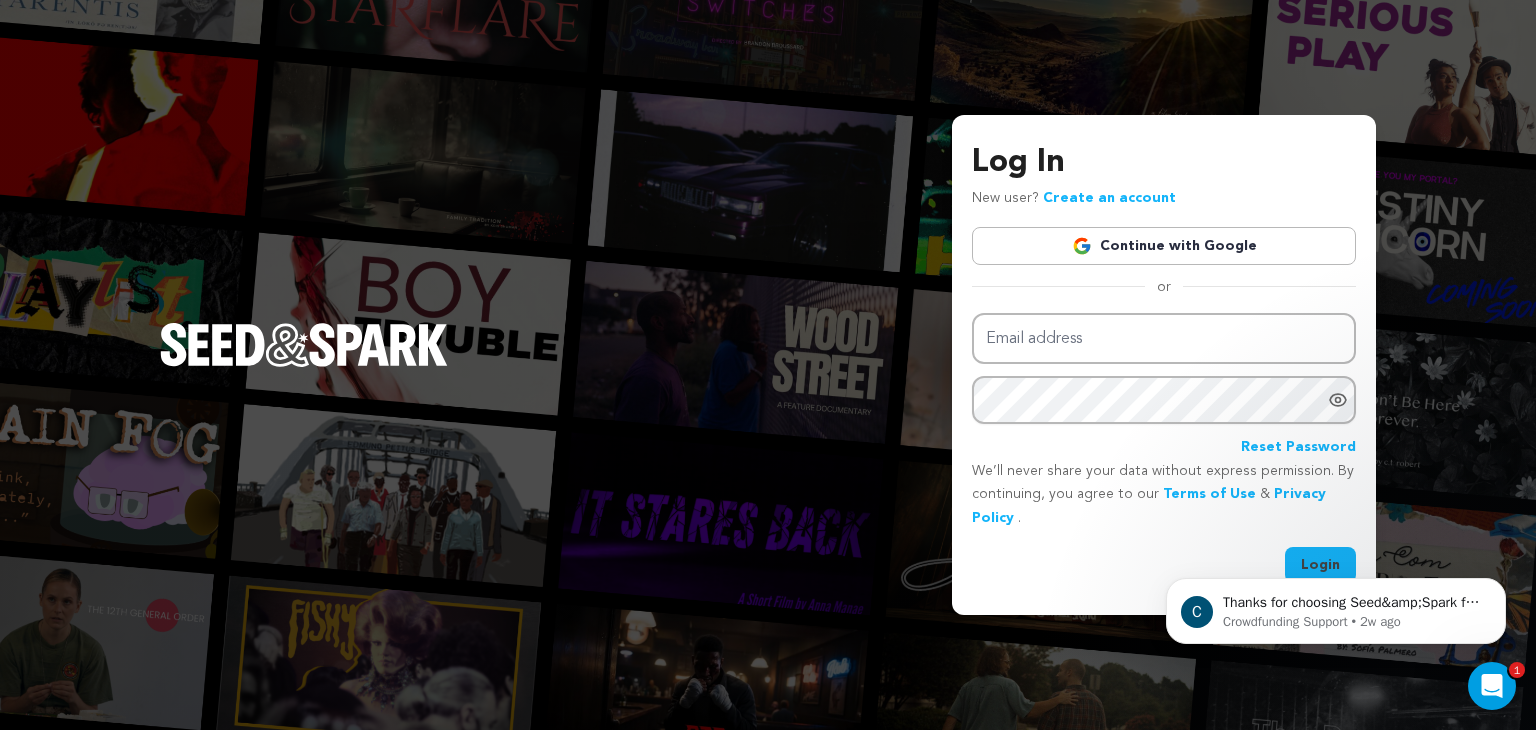 scroll, scrollTop: 0, scrollLeft: 0, axis: both 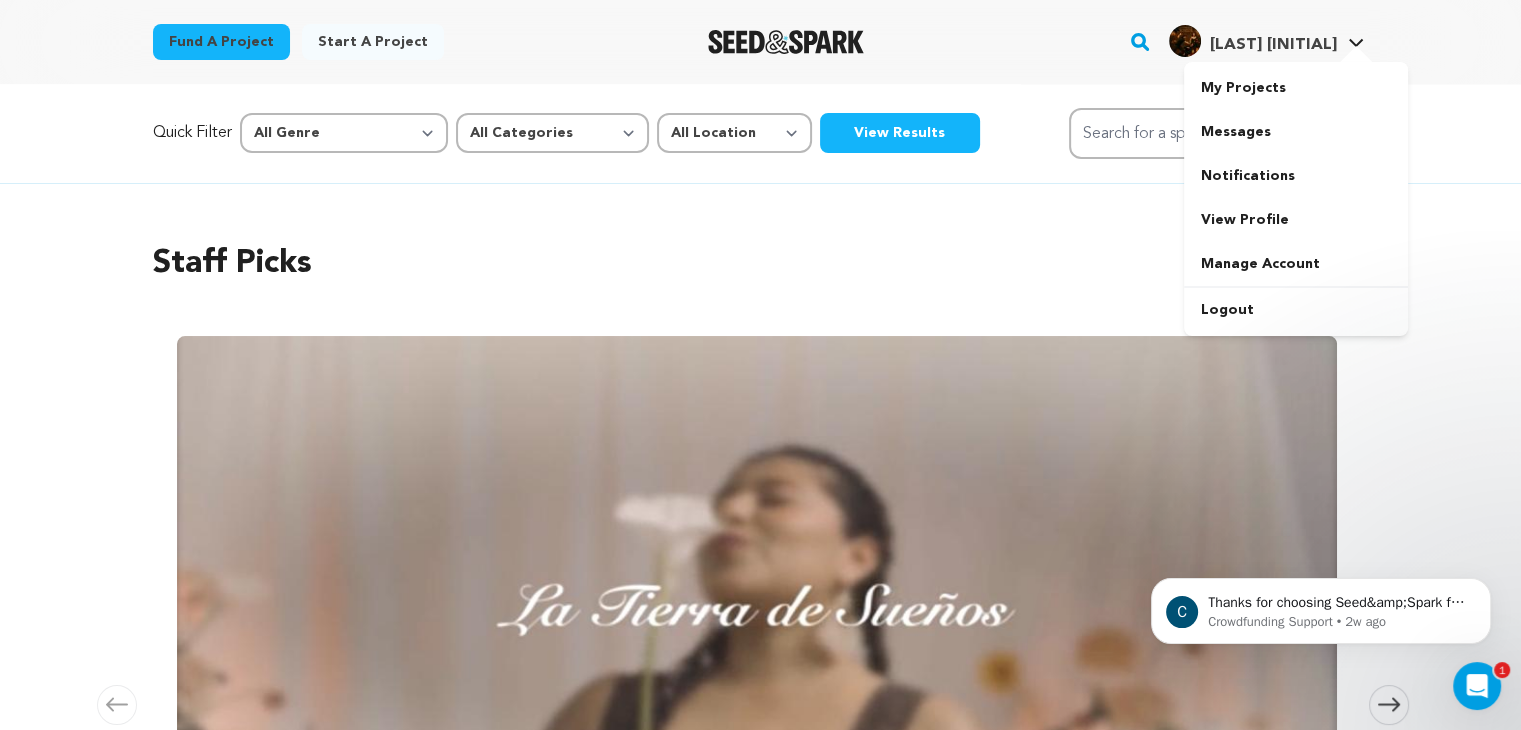 click at bounding box center (1185, 41) 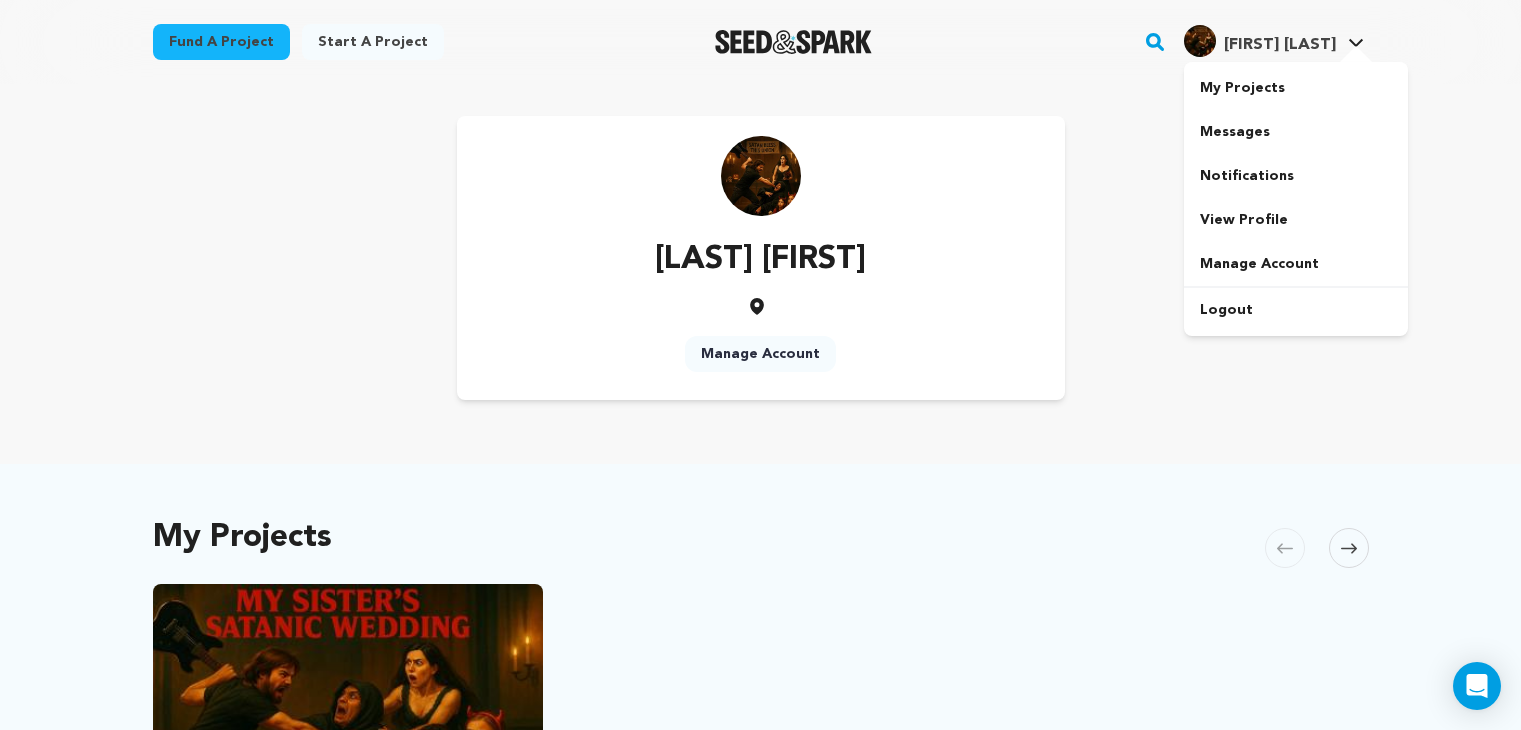 scroll, scrollTop: 0, scrollLeft: 0, axis: both 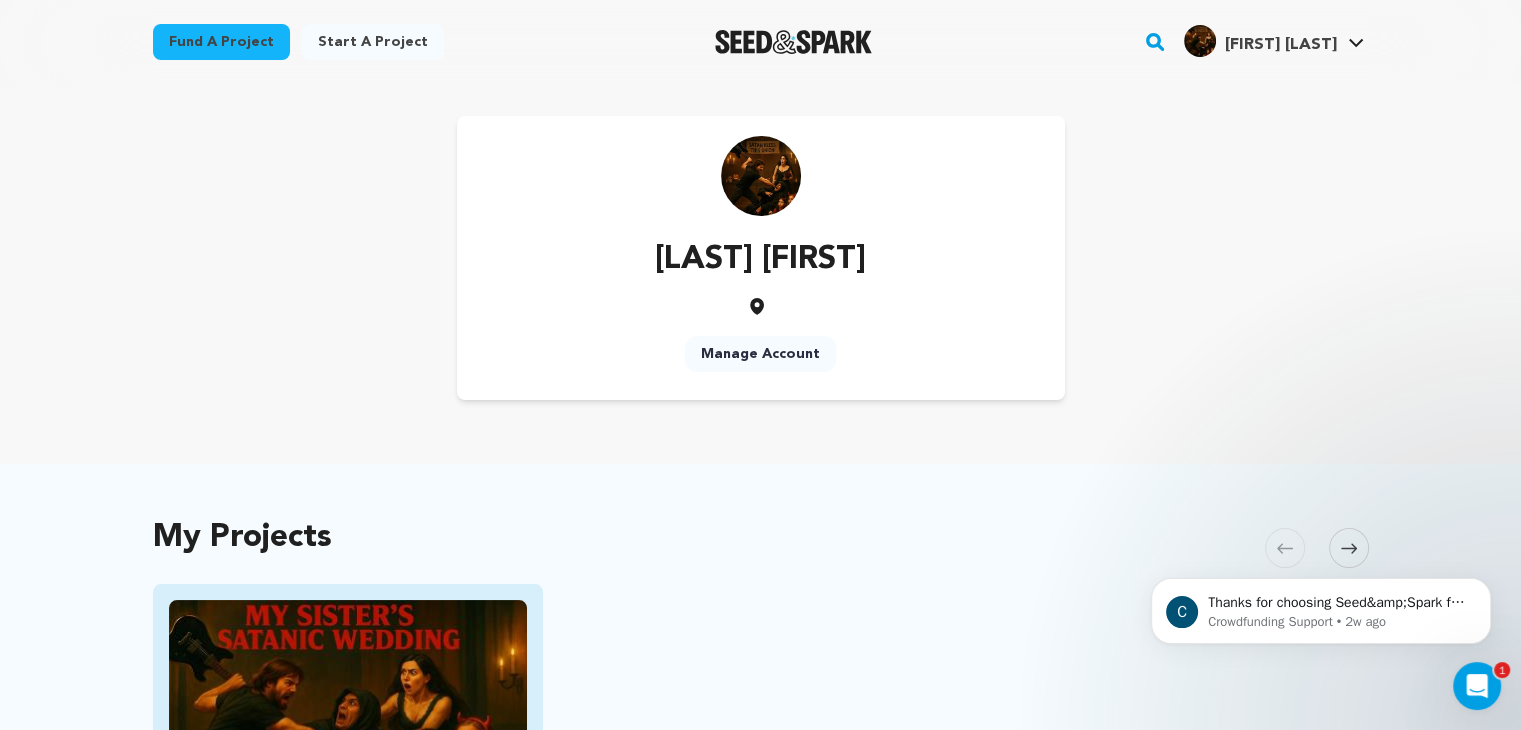 click on "My Sister's Satanic Wedding
[CITY], [STATE] | Film Short
Comedy, Other
A burnt-out middle-aged musician believes he can make everything ok again, if he can just stop his sister from marrying the local dark lord
DRAFT AWAITING SUBMISSION" at bounding box center (348, 834) 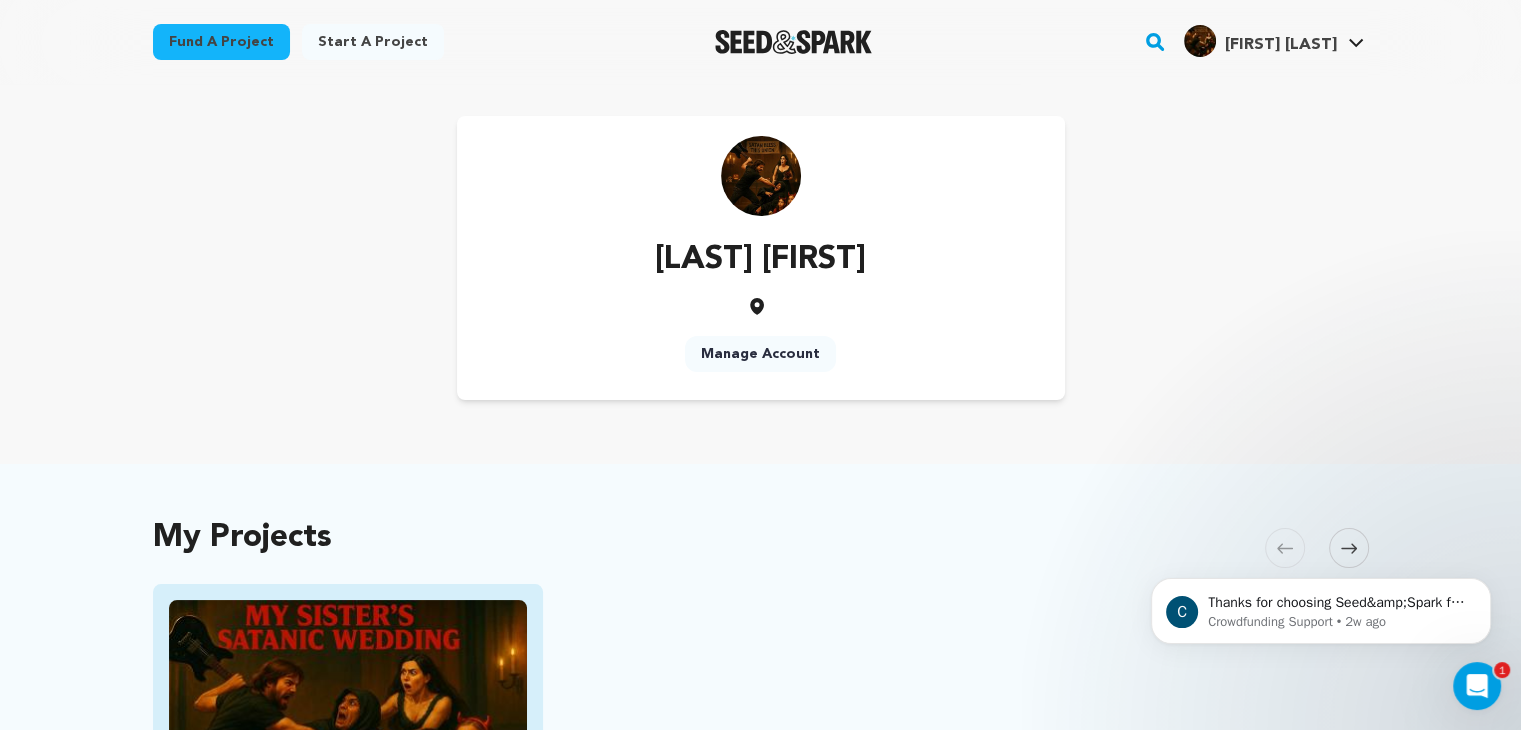 click at bounding box center (348, 700) 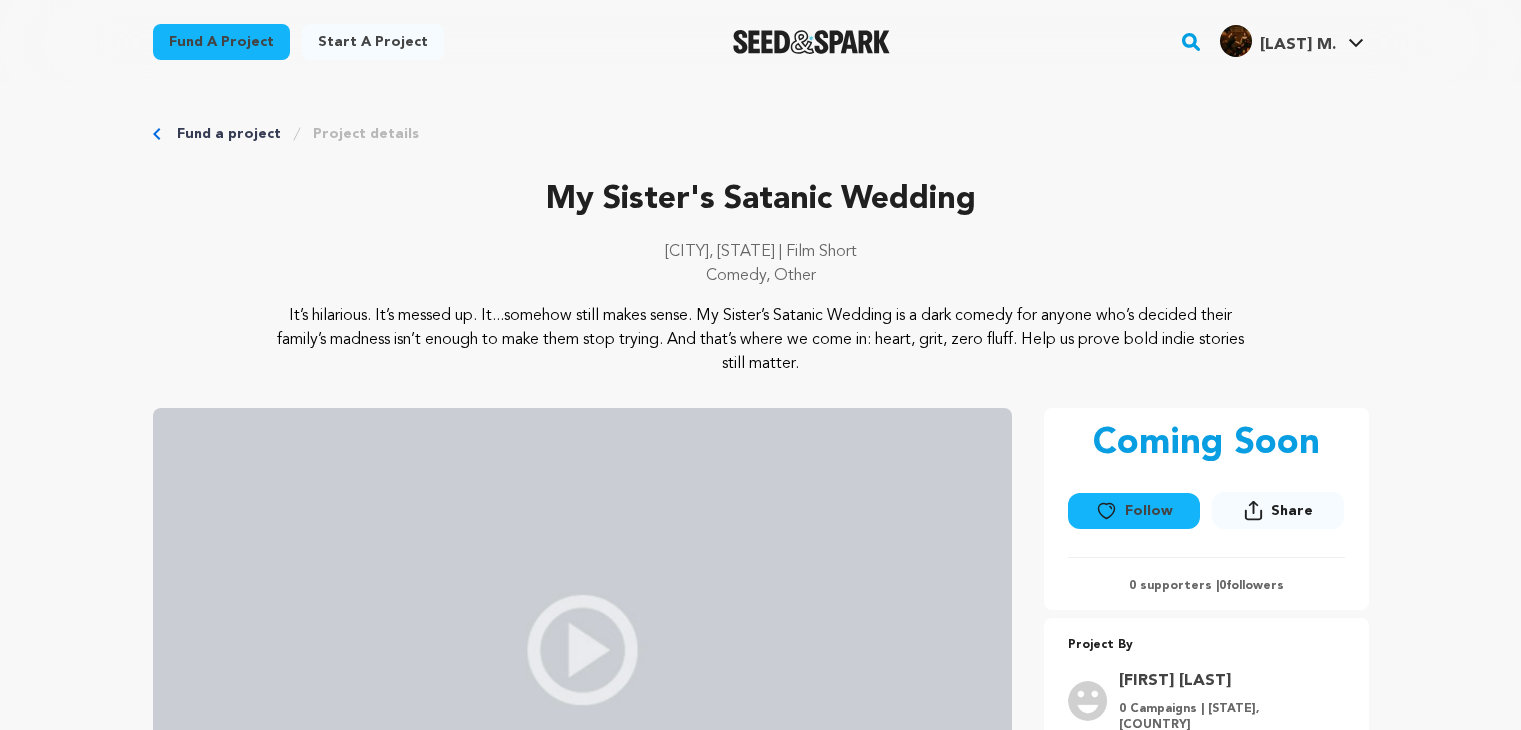 scroll, scrollTop: 0, scrollLeft: 0, axis: both 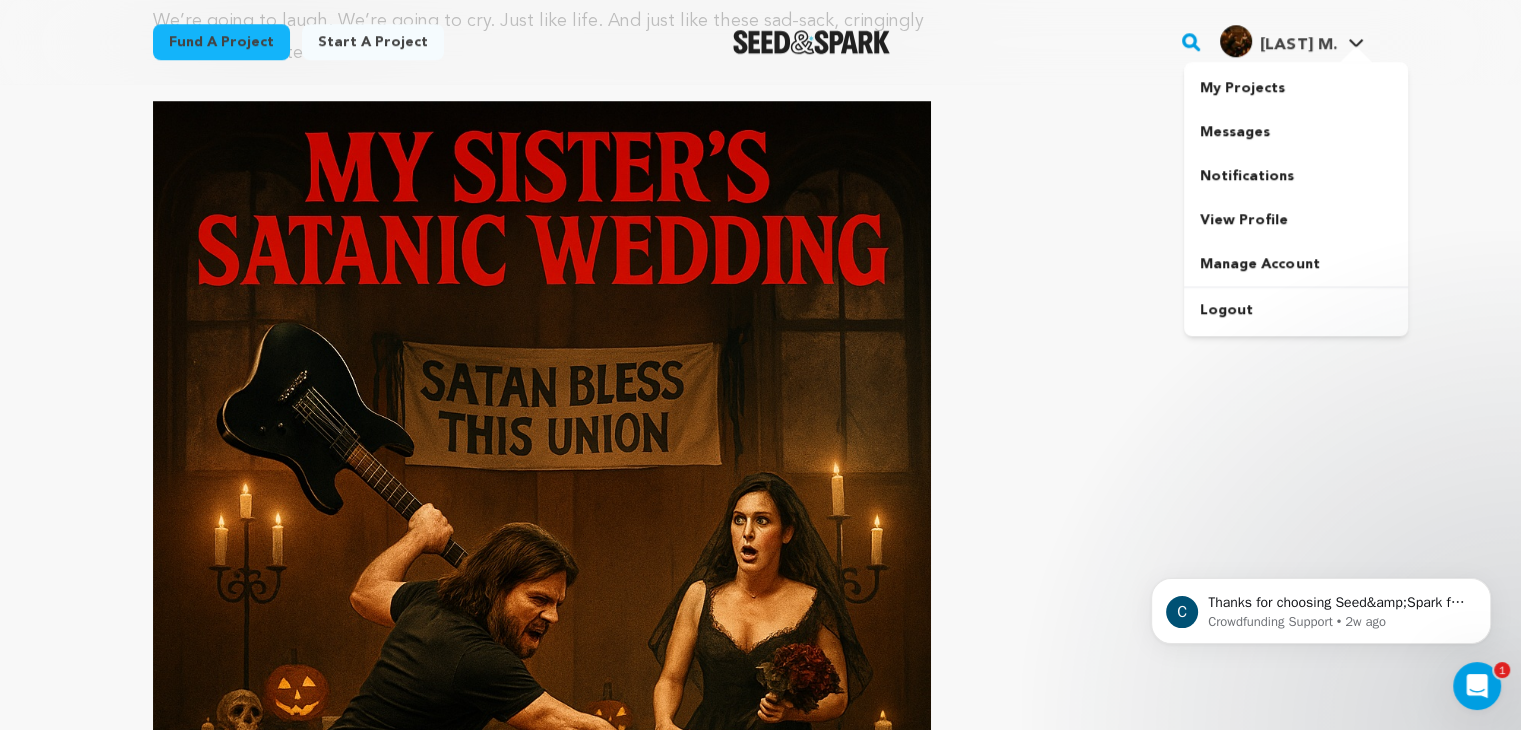 click on "[LAST] [INITIAL]." at bounding box center (1298, 45) 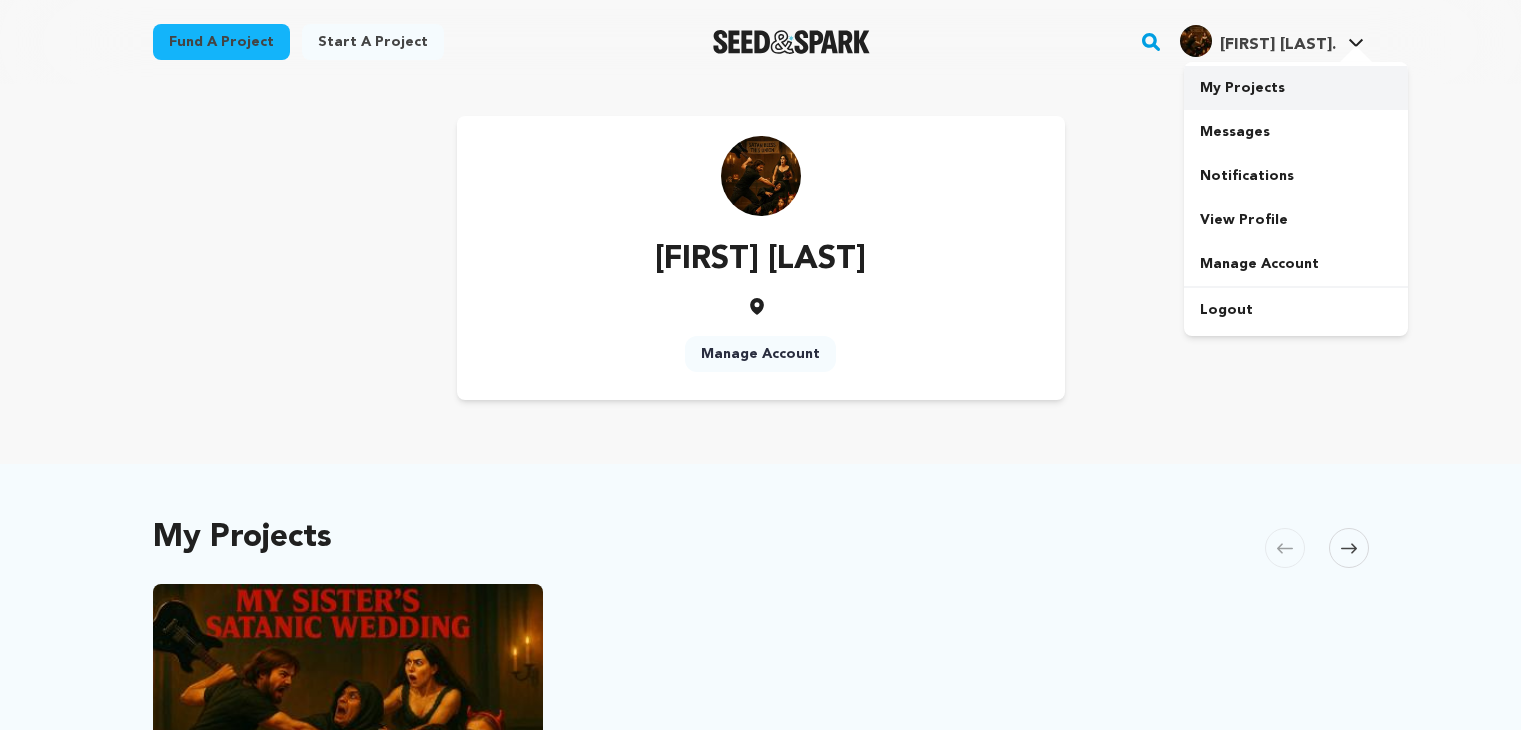 scroll, scrollTop: 0, scrollLeft: 0, axis: both 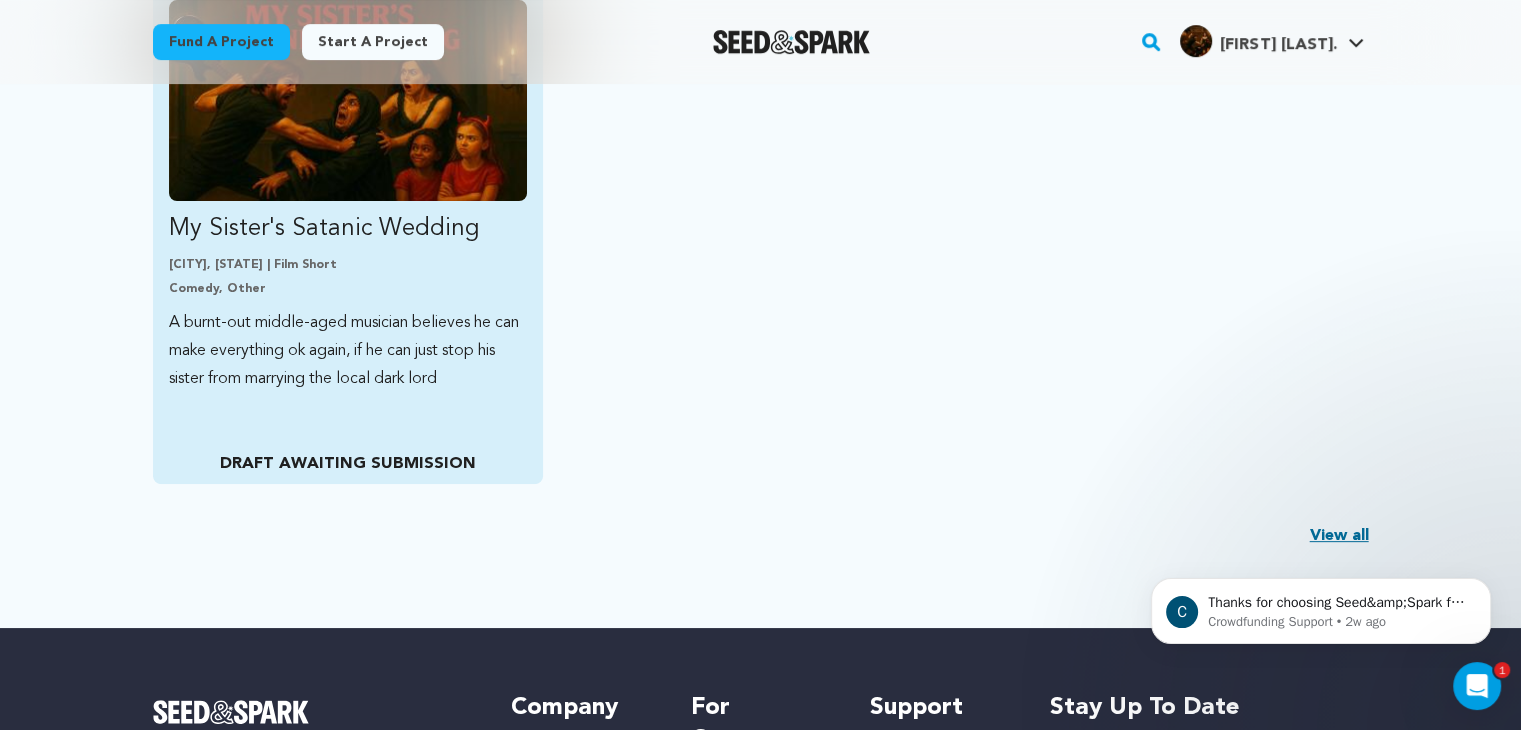 click on "A burnt-out middle-aged musician believes he can make everything ok again, if he can just stop his sister from marrying the local dark lord" at bounding box center (348, 351) 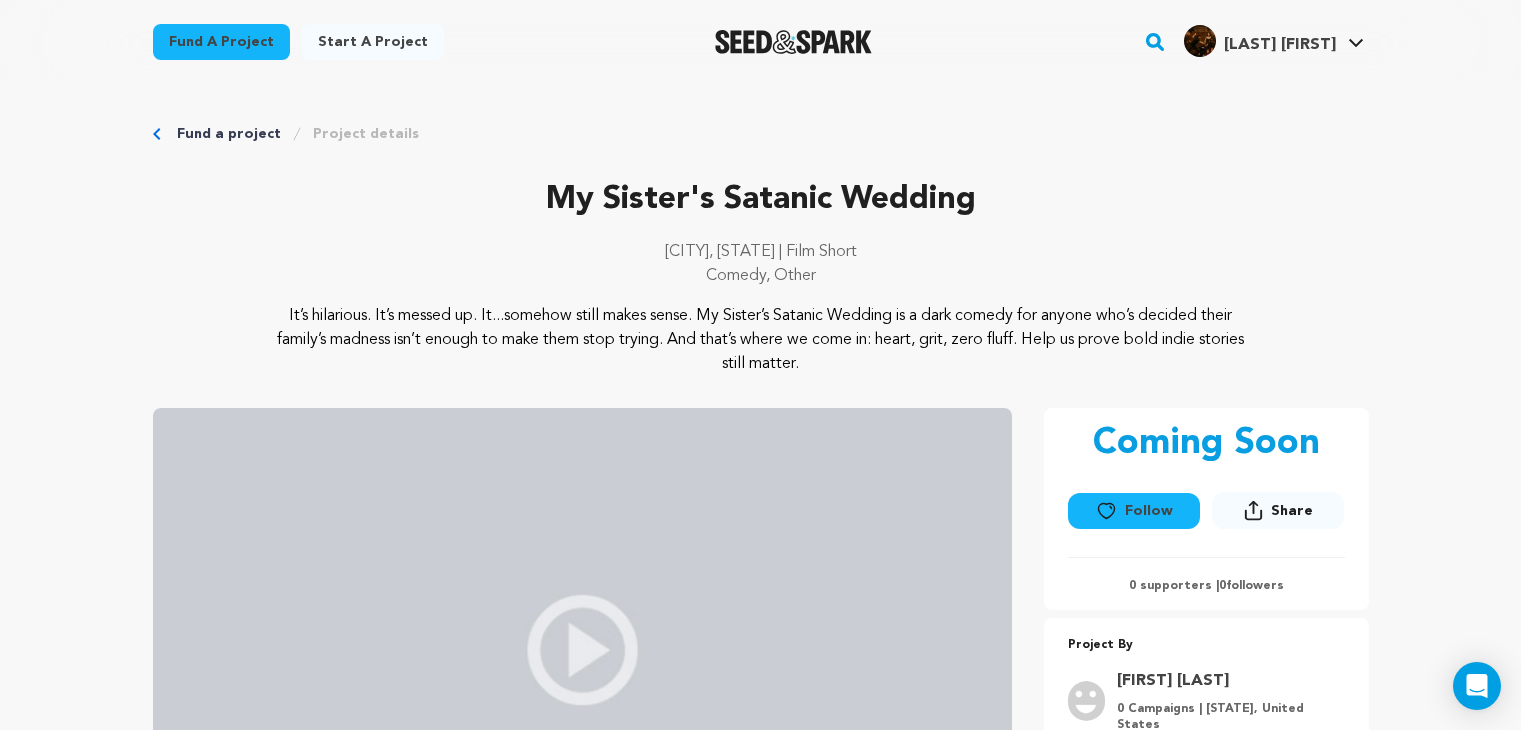 scroll, scrollTop: 0, scrollLeft: 0, axis: both 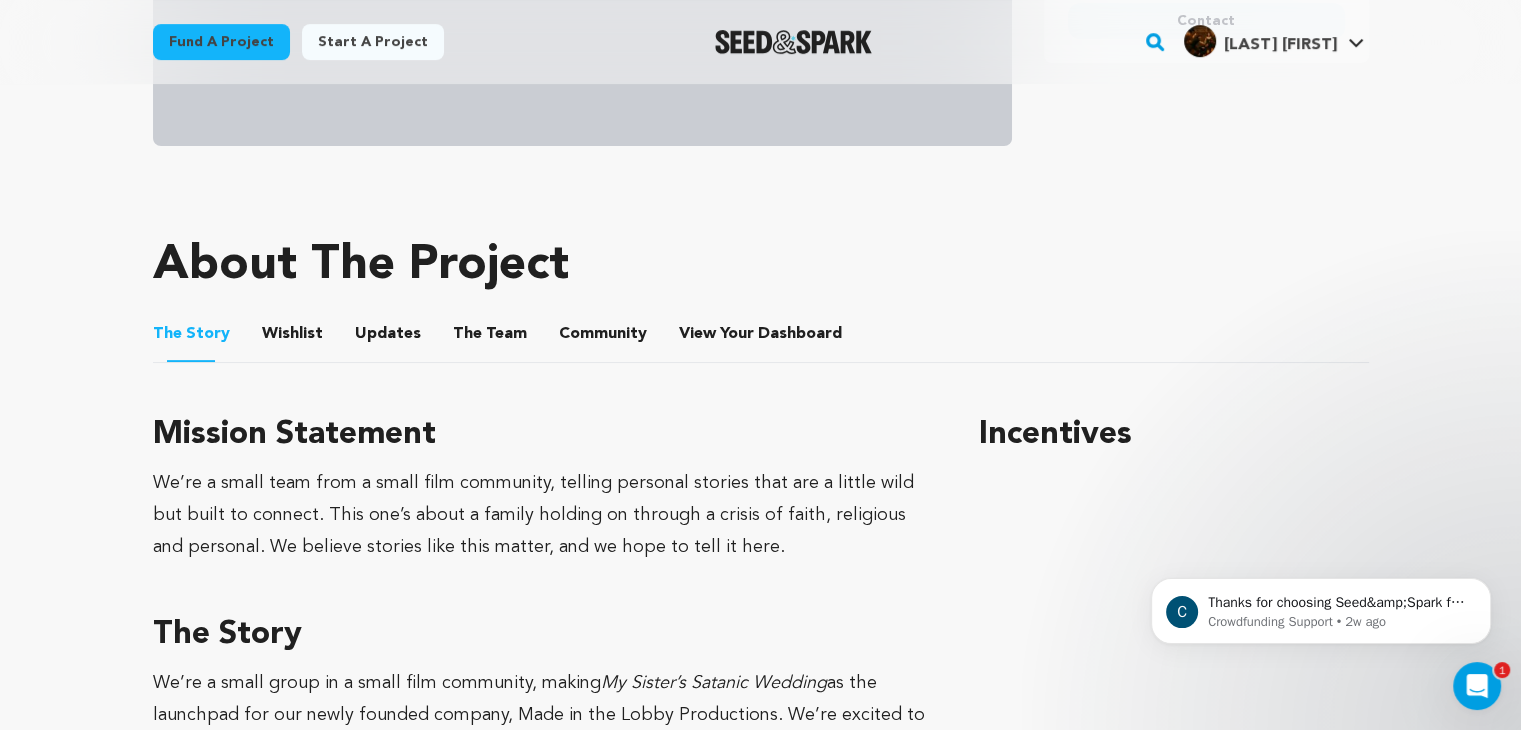 click on "Wishlist" at bounding box center [292, 338] 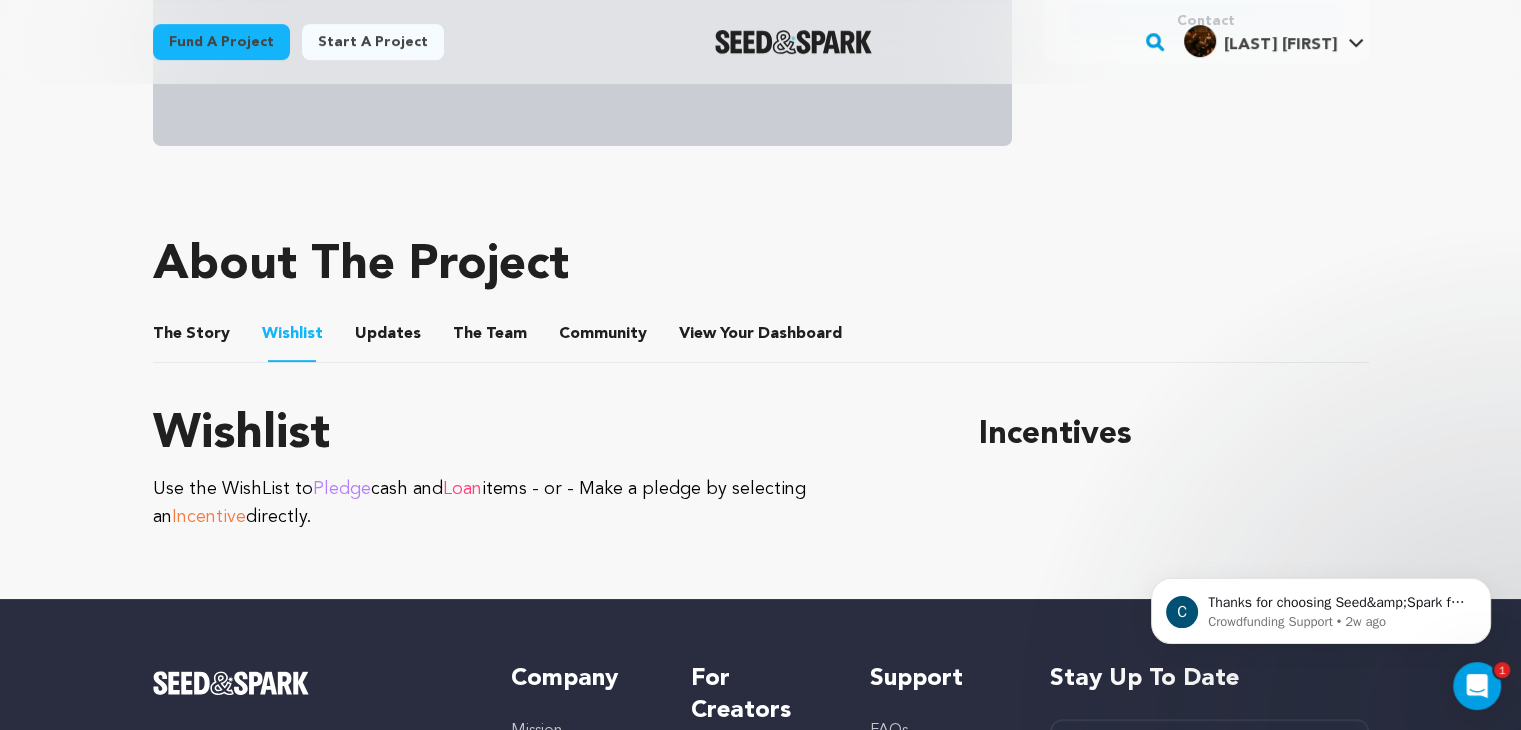 click on "Updates" at bounding box center (388, 338) 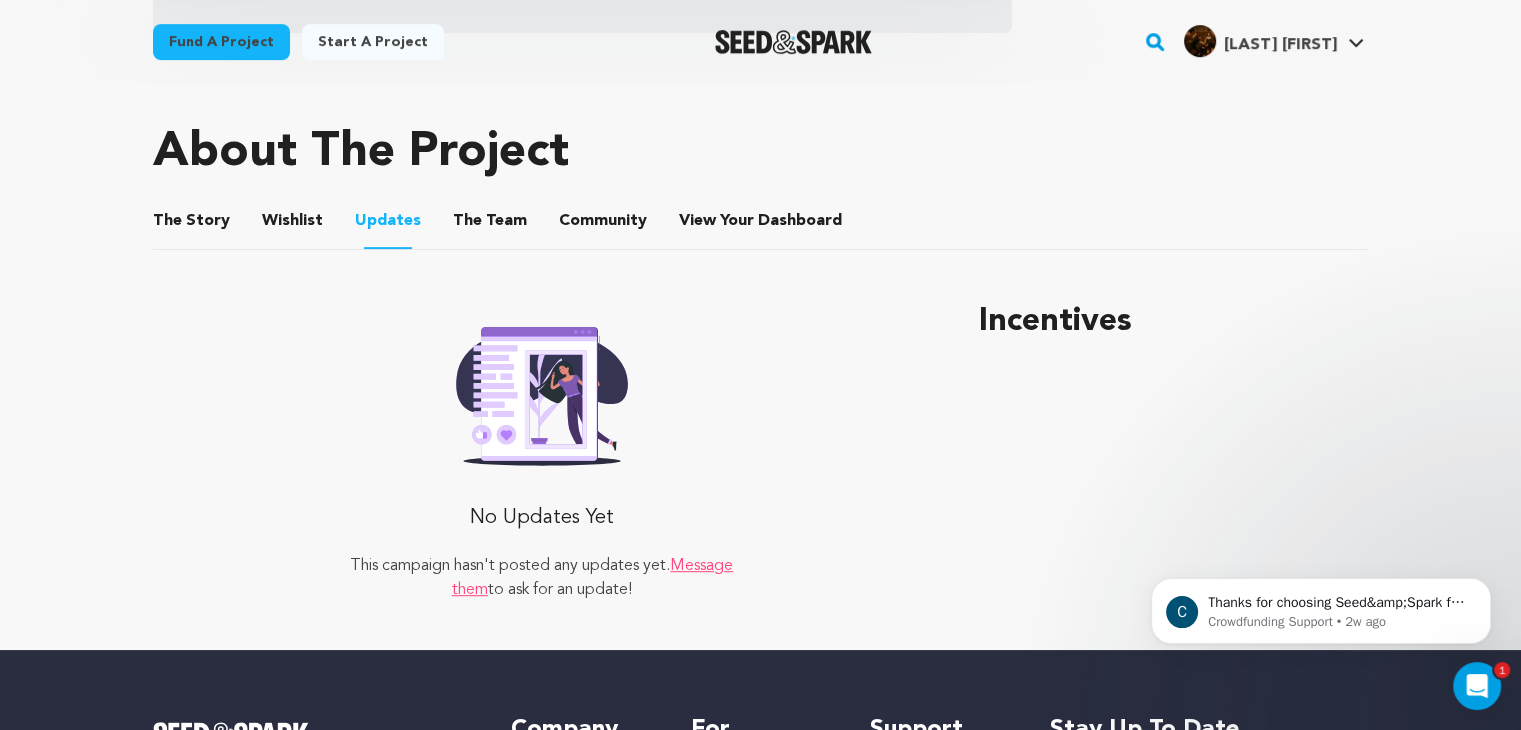scroll, scrollTop: 846, scrollLeft: 0, axis: vertical 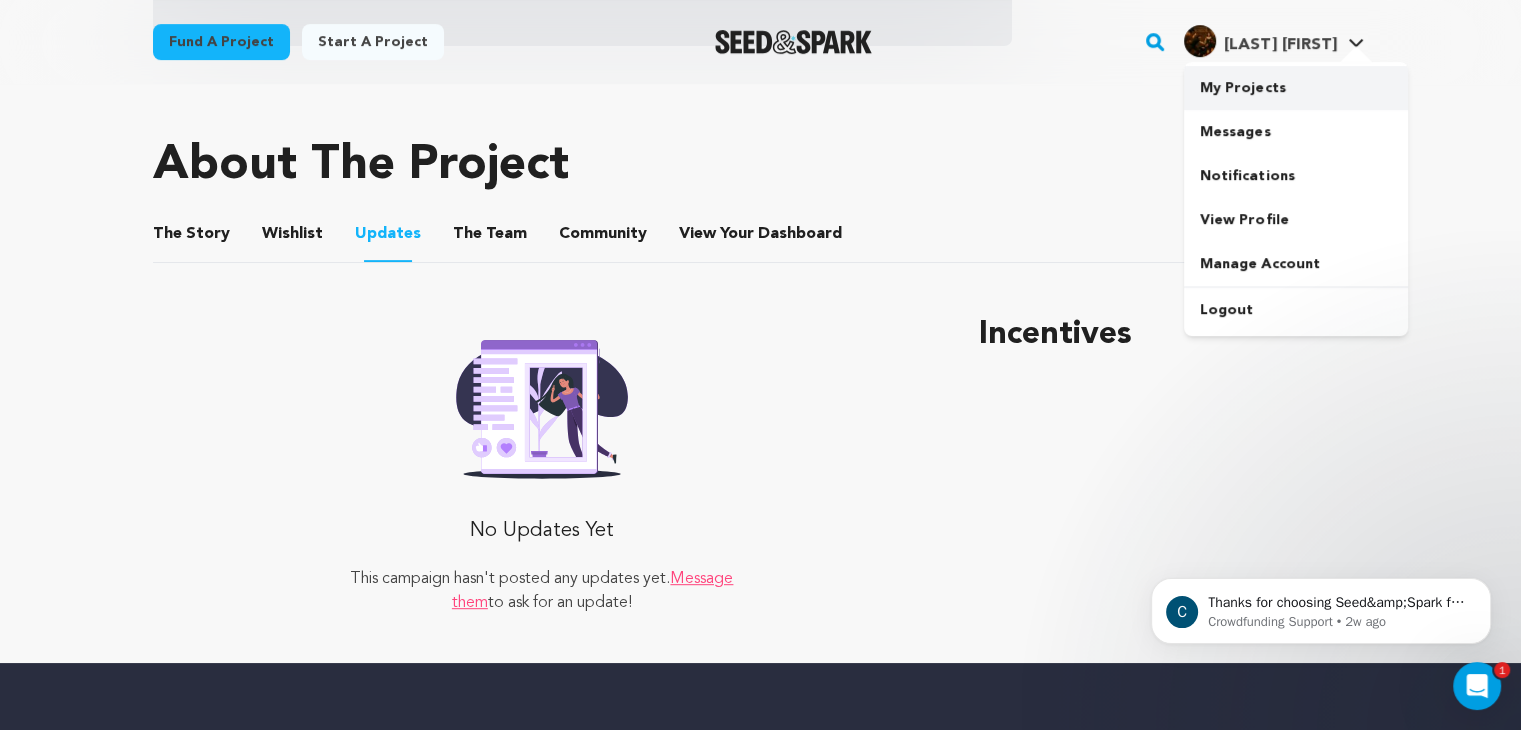 click on "My Projects" at bounding box center (1296, 88) 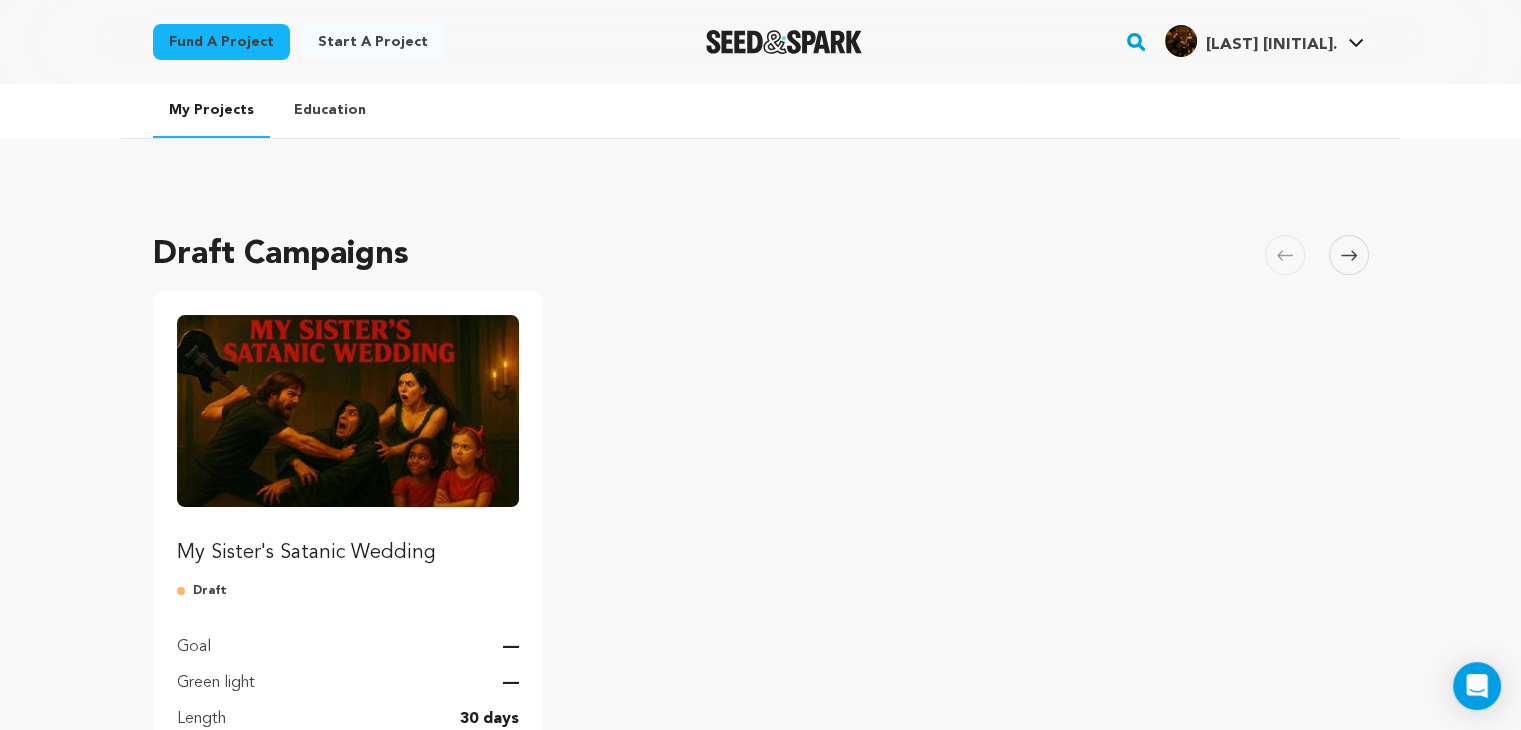 scroll, scrollTop: 300, scrollLeft: 0, axis: vertical 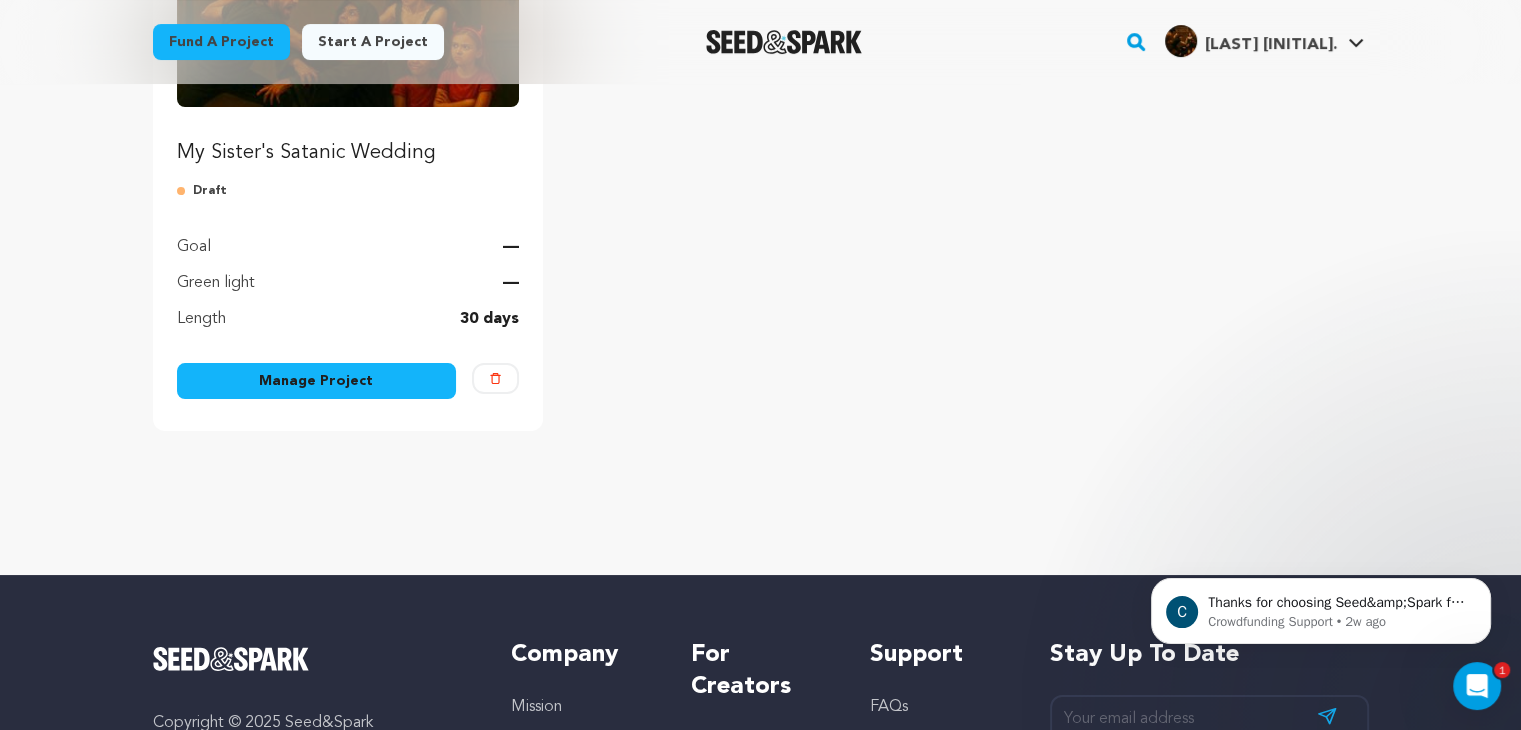 click on "Manage Project" at bounding box center [317, 381] 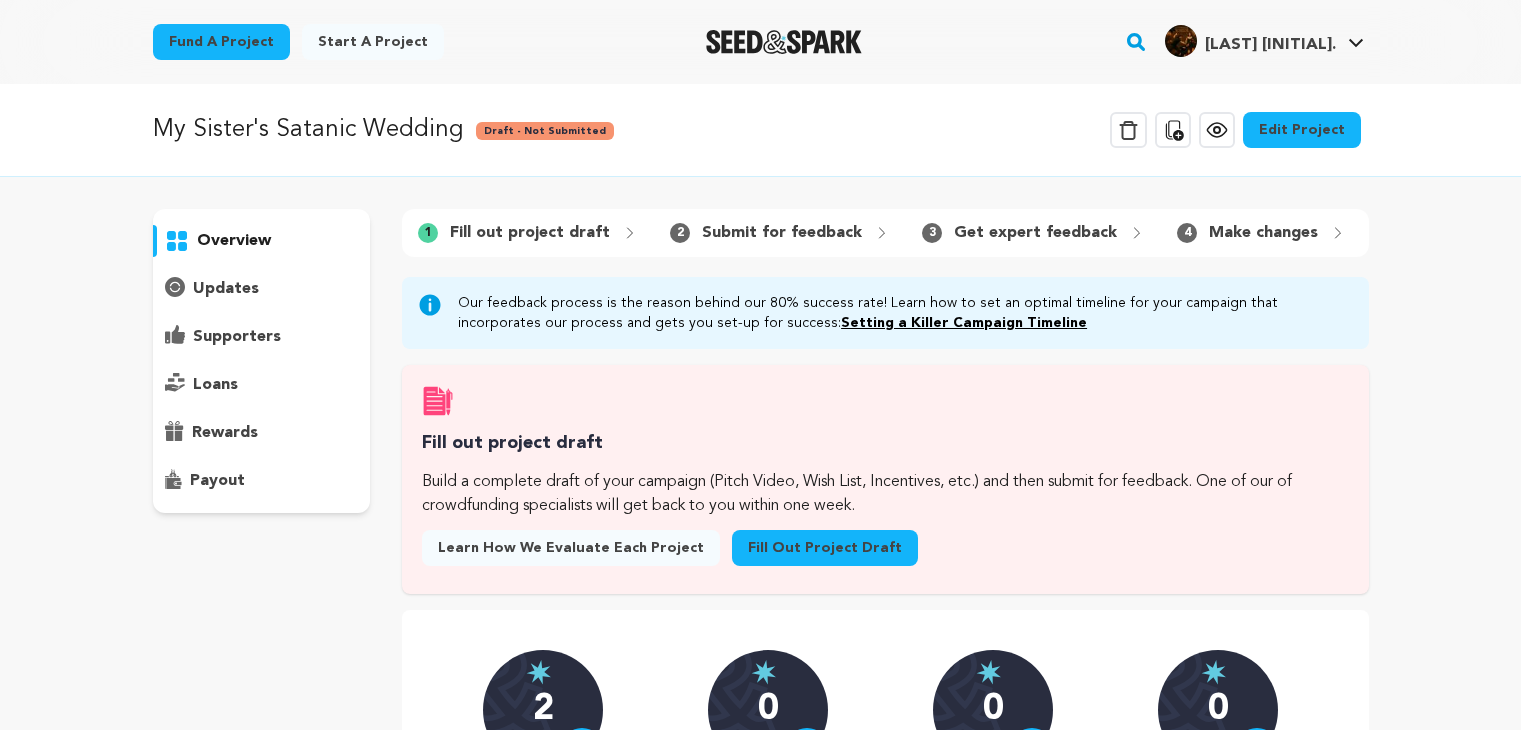 scroll, scrollTop: 0, scrollLeft: 0, axis: both 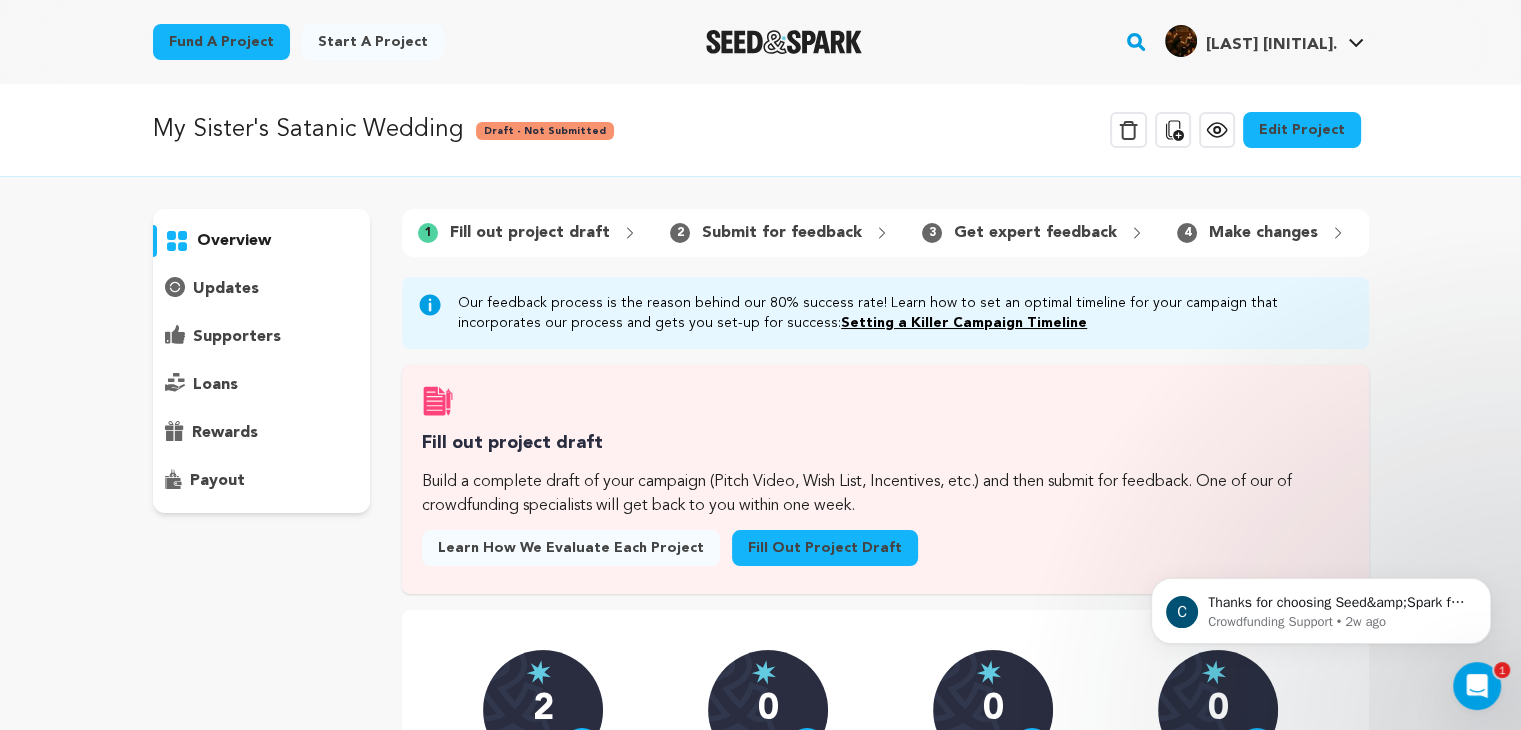 click on "Fill out project draft" at bounding box center (825, 548) 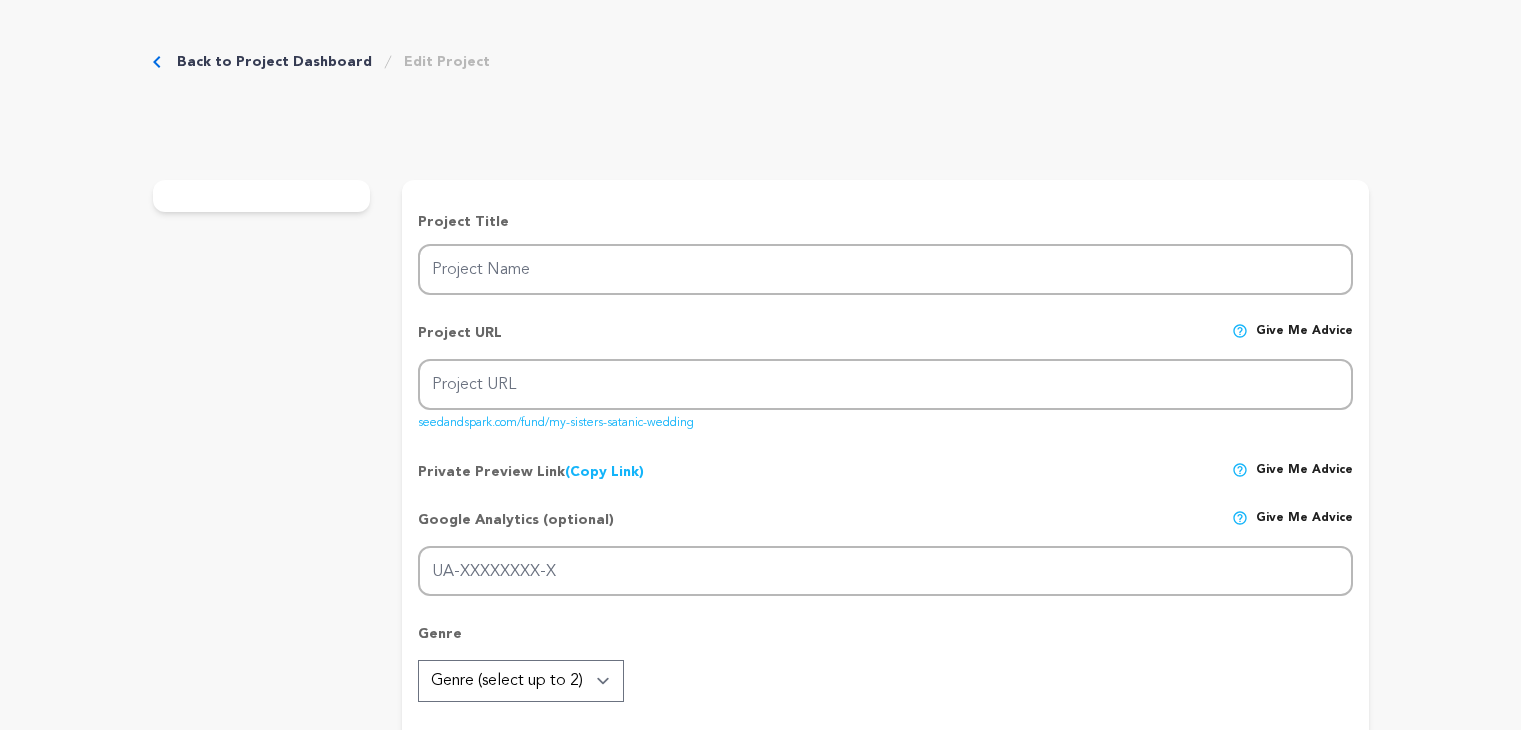 scroll, scrollTop: 0, scrollLeft: 0, axis: both 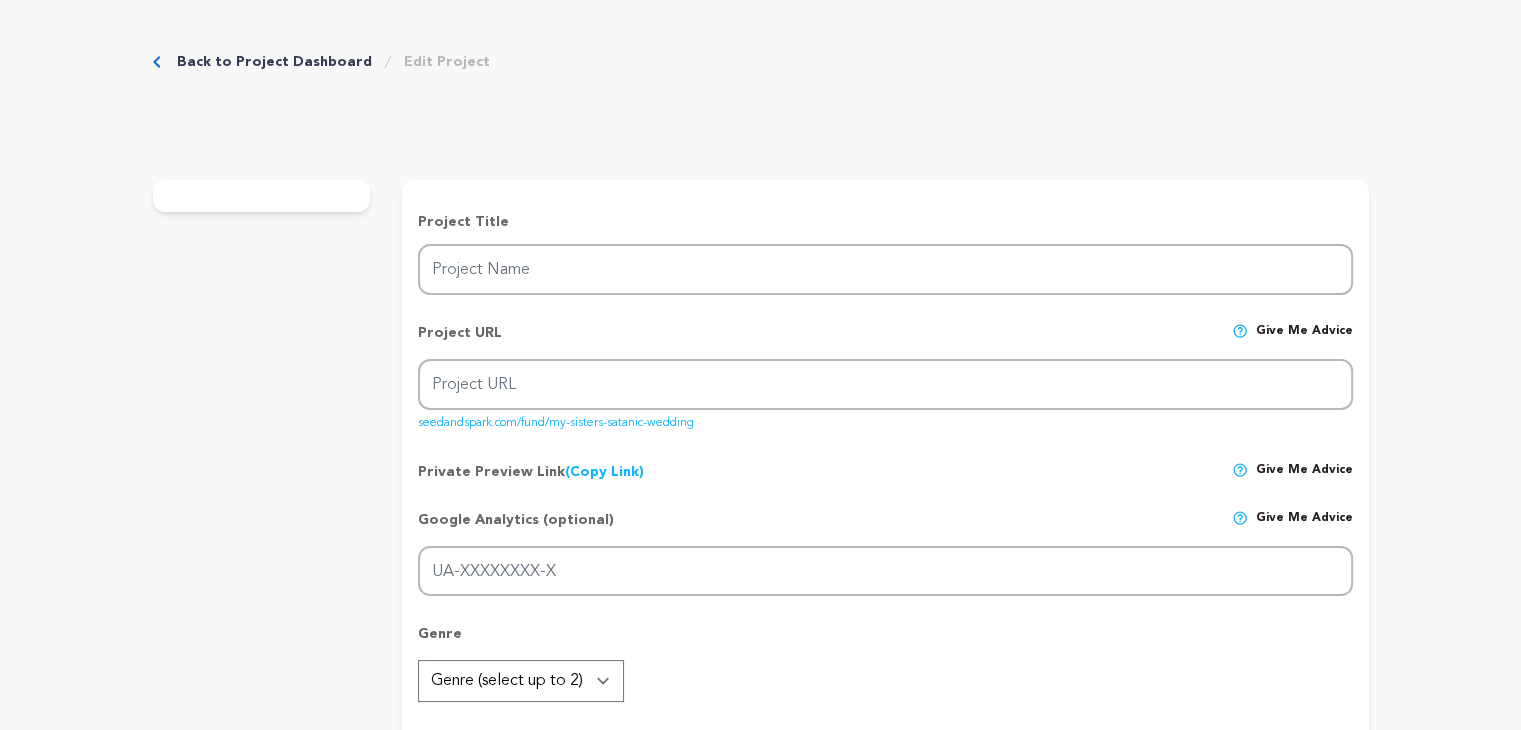 type on "My Sister's Satanic Wedding" 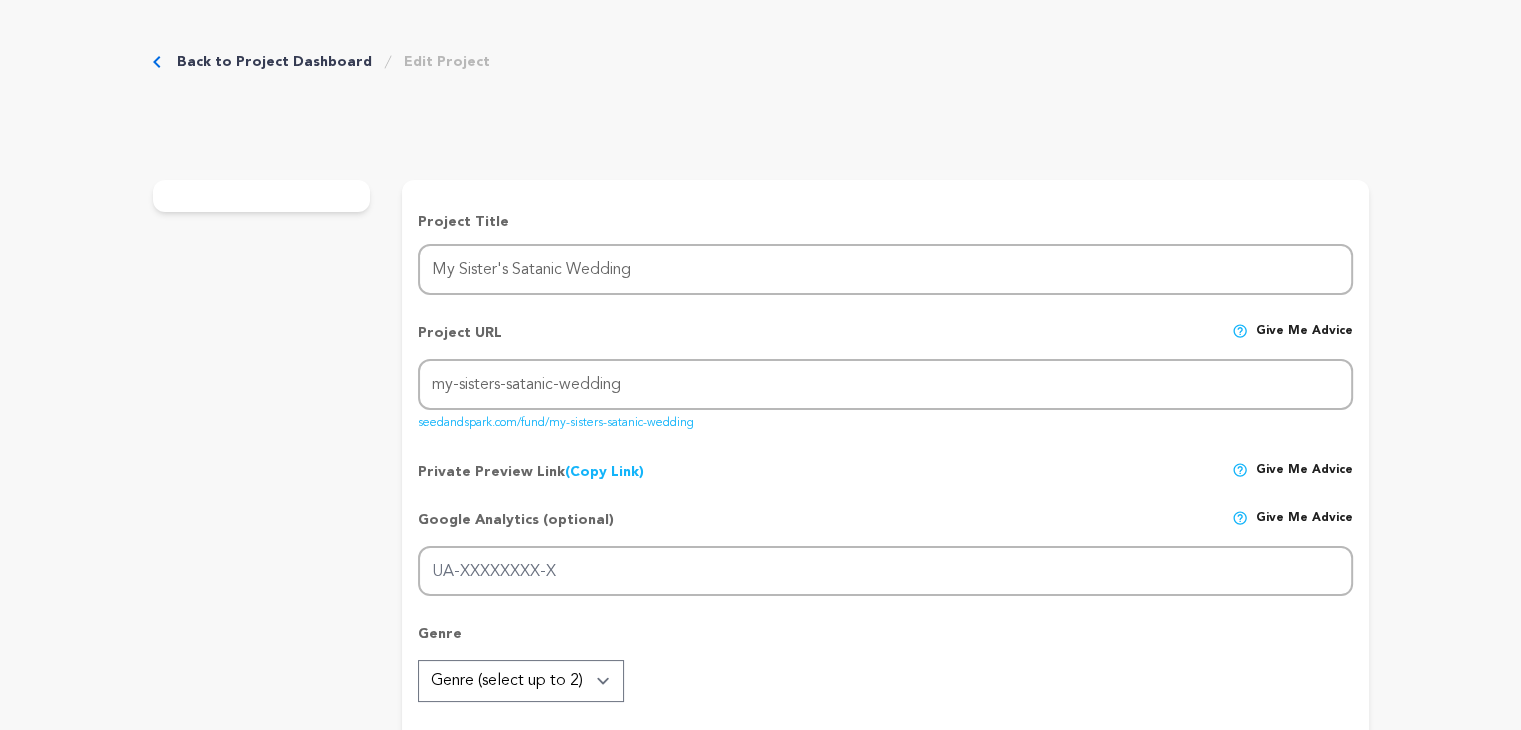 radio on "true" 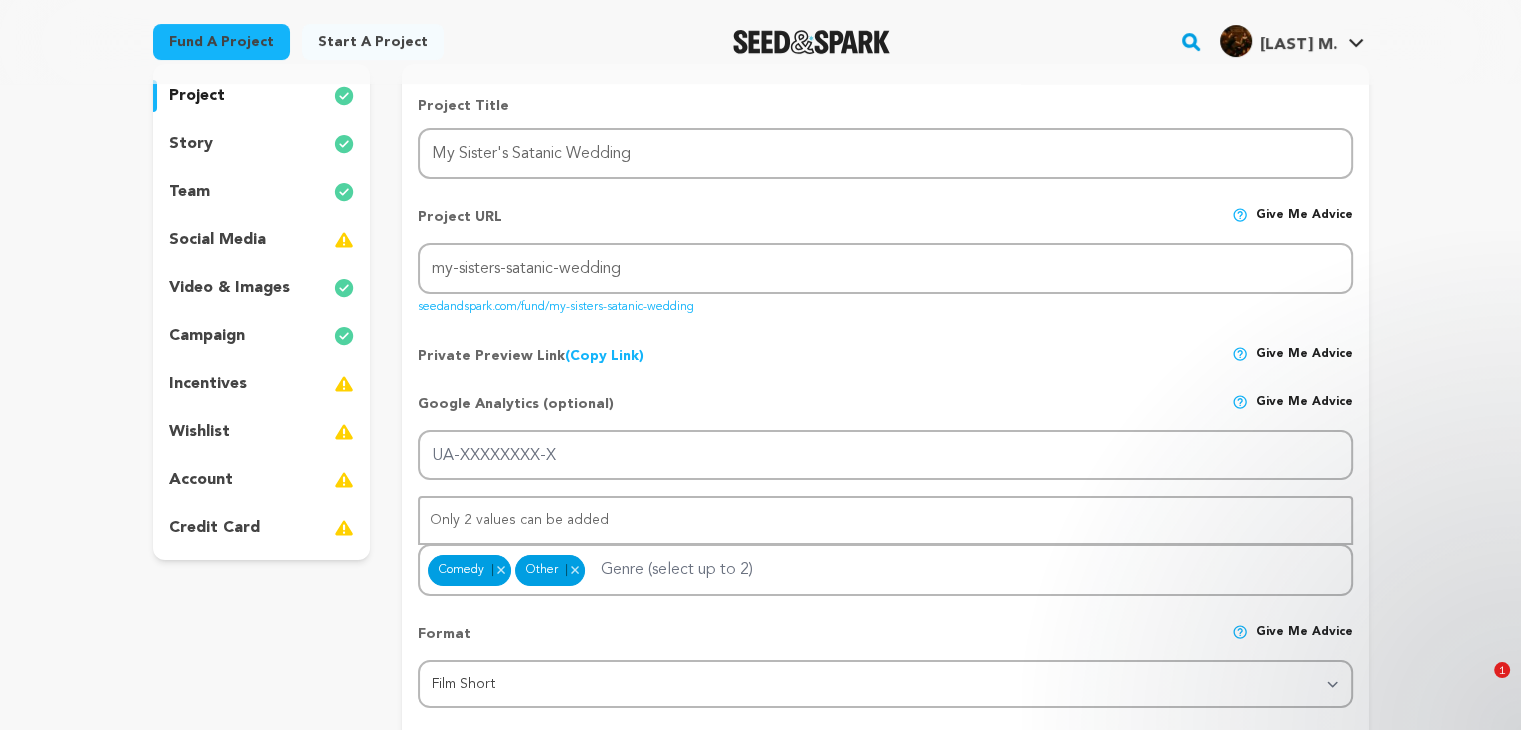 scroll, scrollTop: 384, scrollLeft: 0, axis: vertical 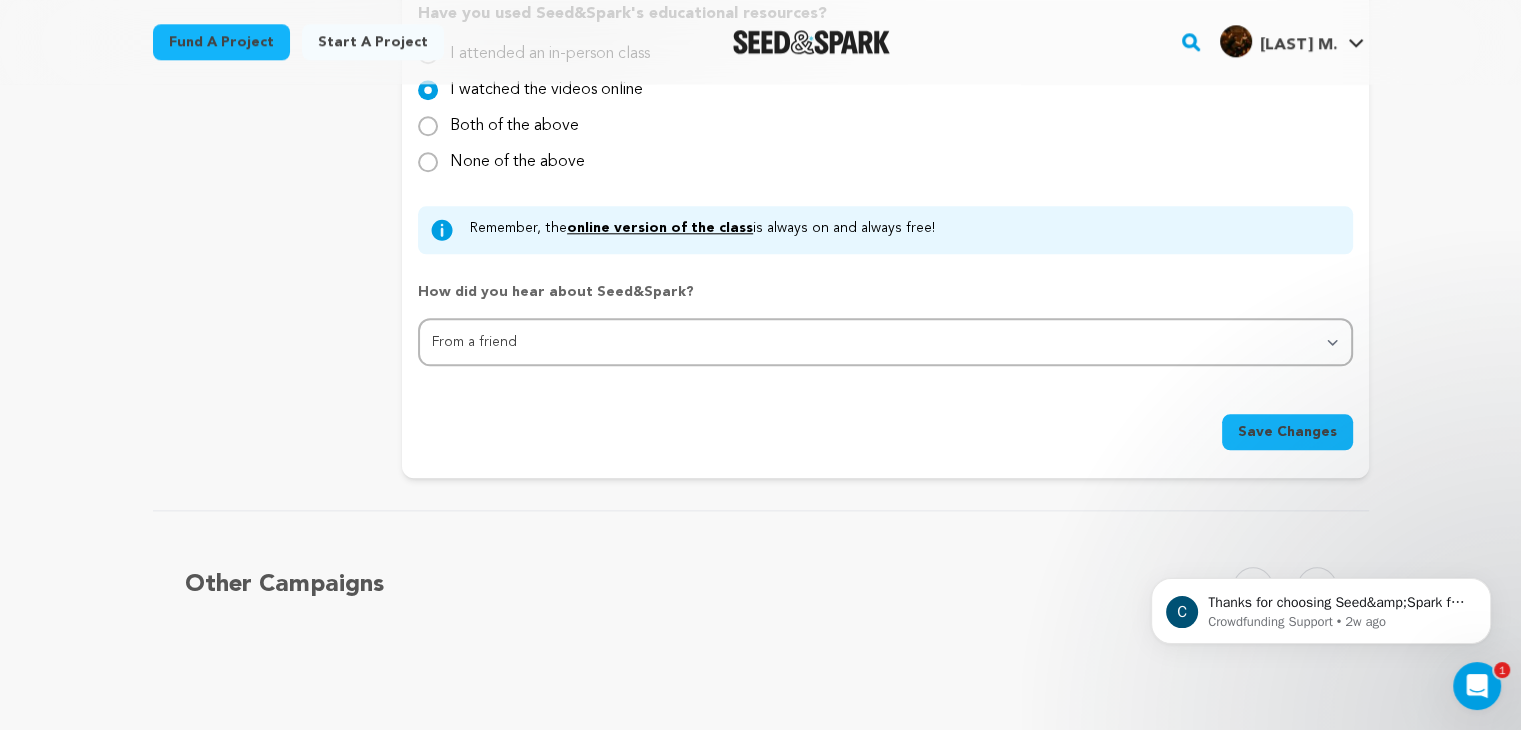click on "Save Changes" at bounding box center (1287, 432) 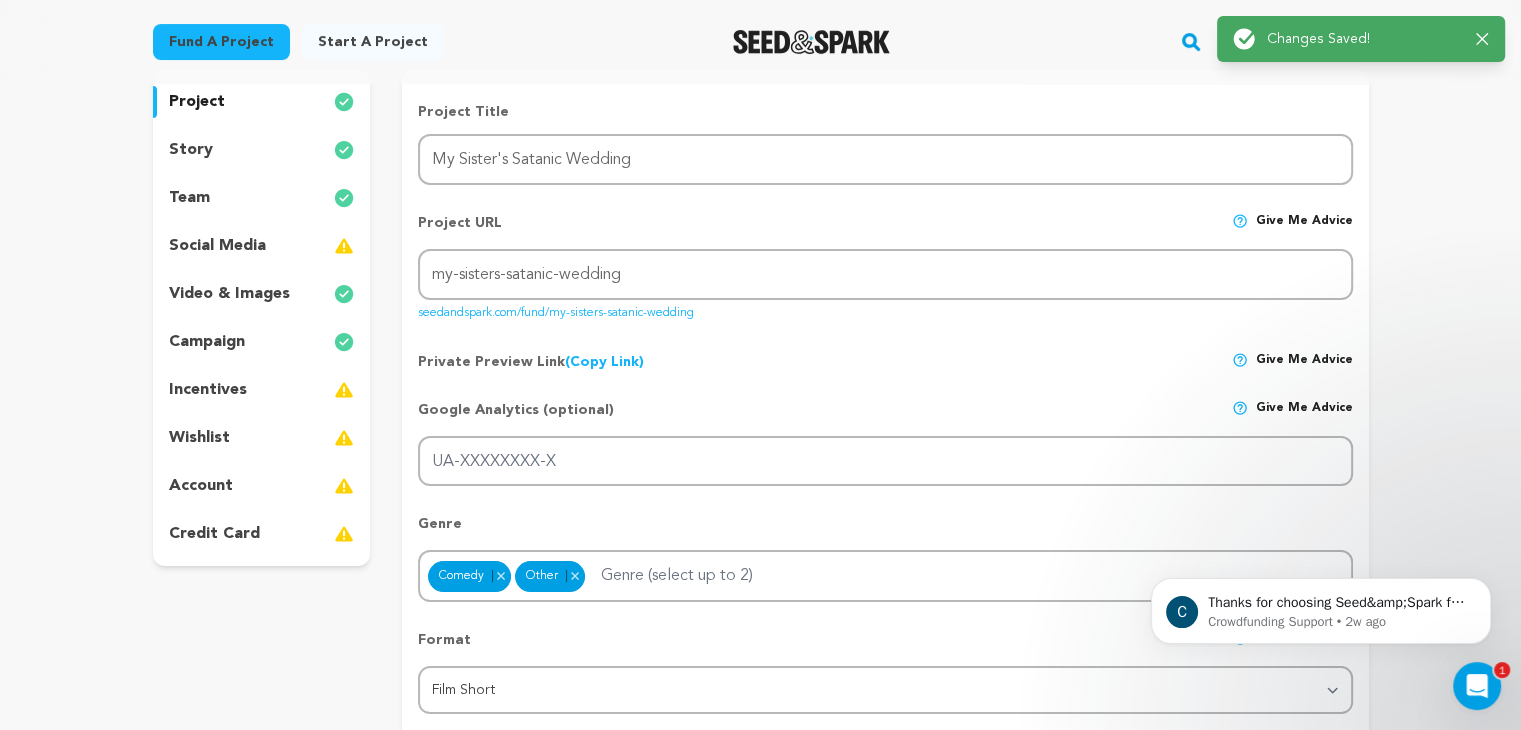 scroll, scrollTop: 300, scrollLeft: 0, axis: vertical 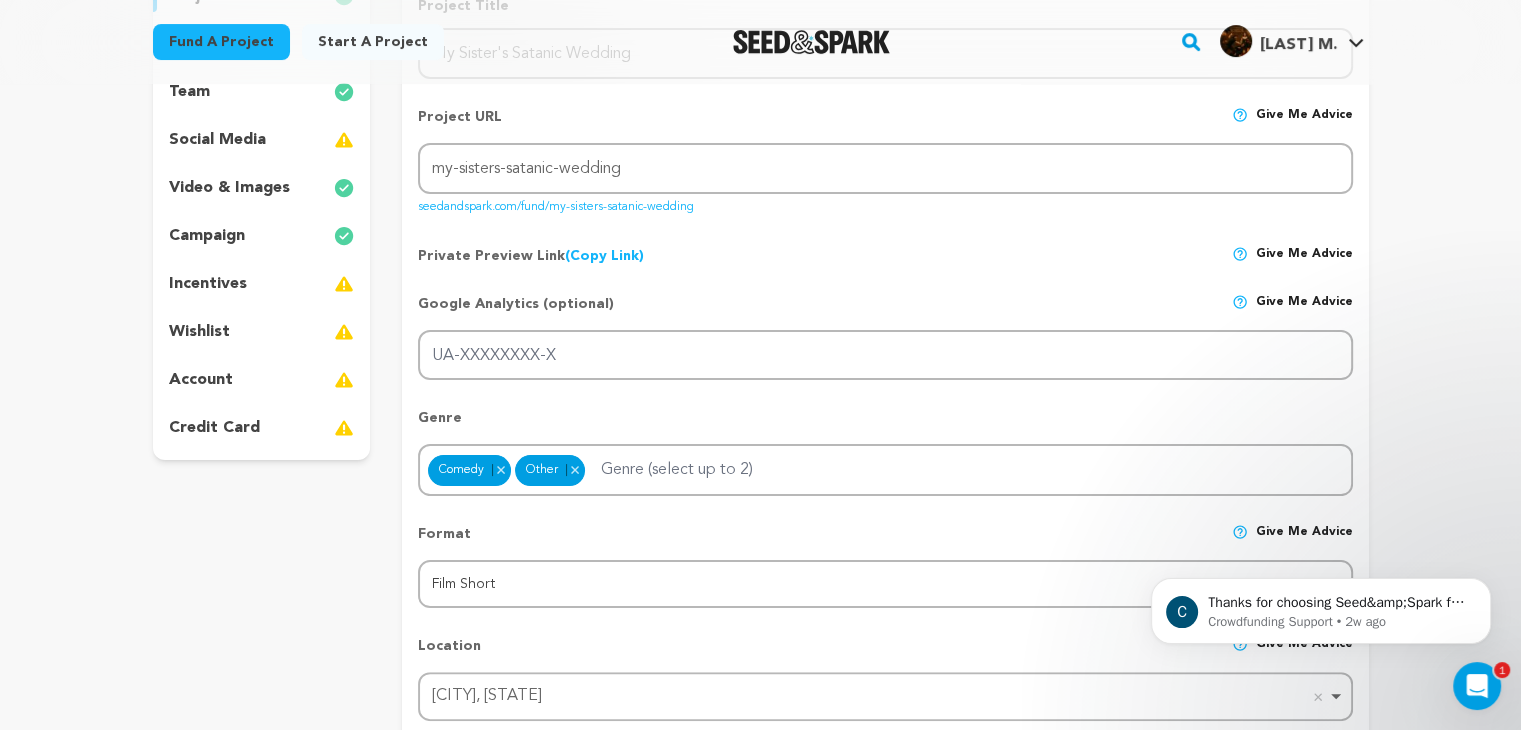 click on "account" at bounding box center [262, 380] 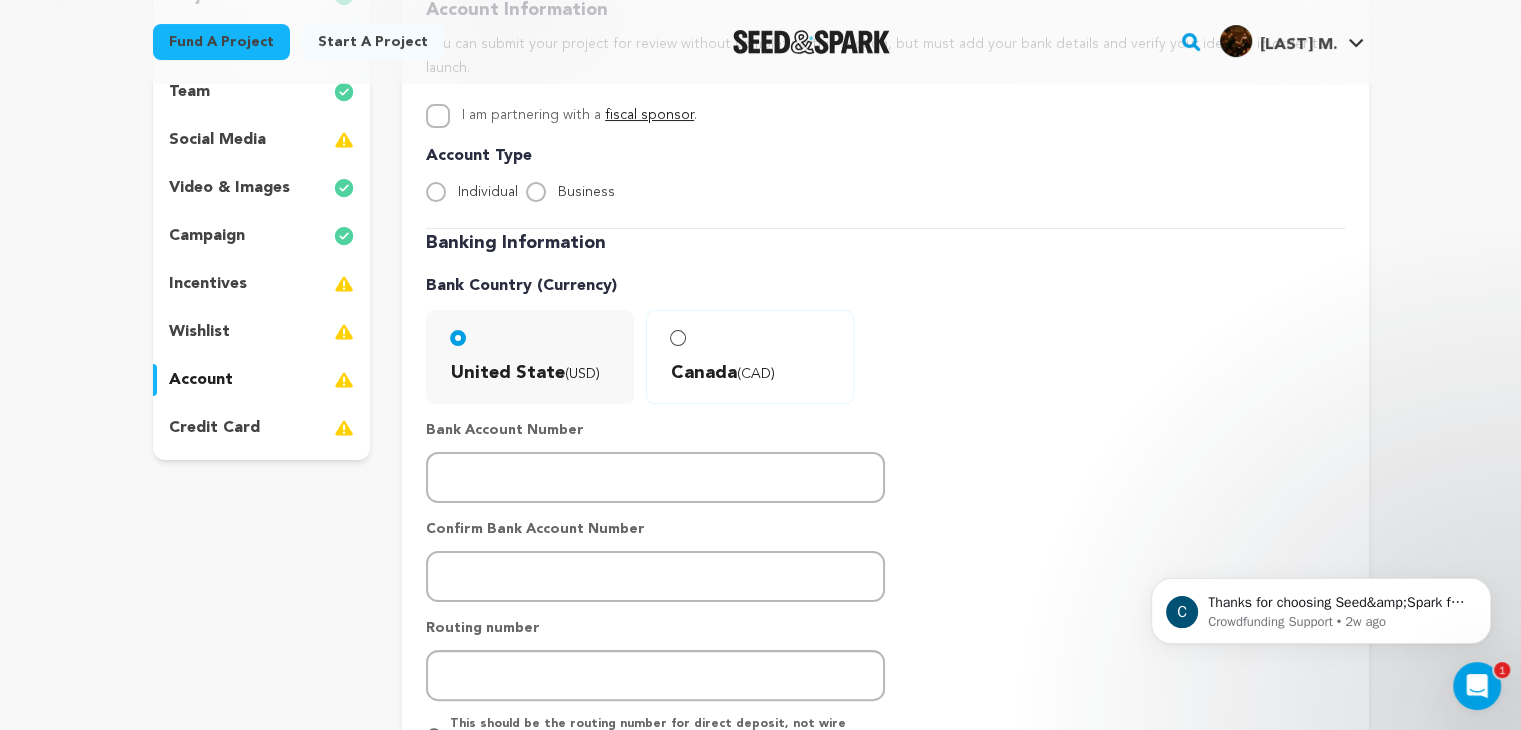 click on "wishlist" at bounding box center [199, 332] 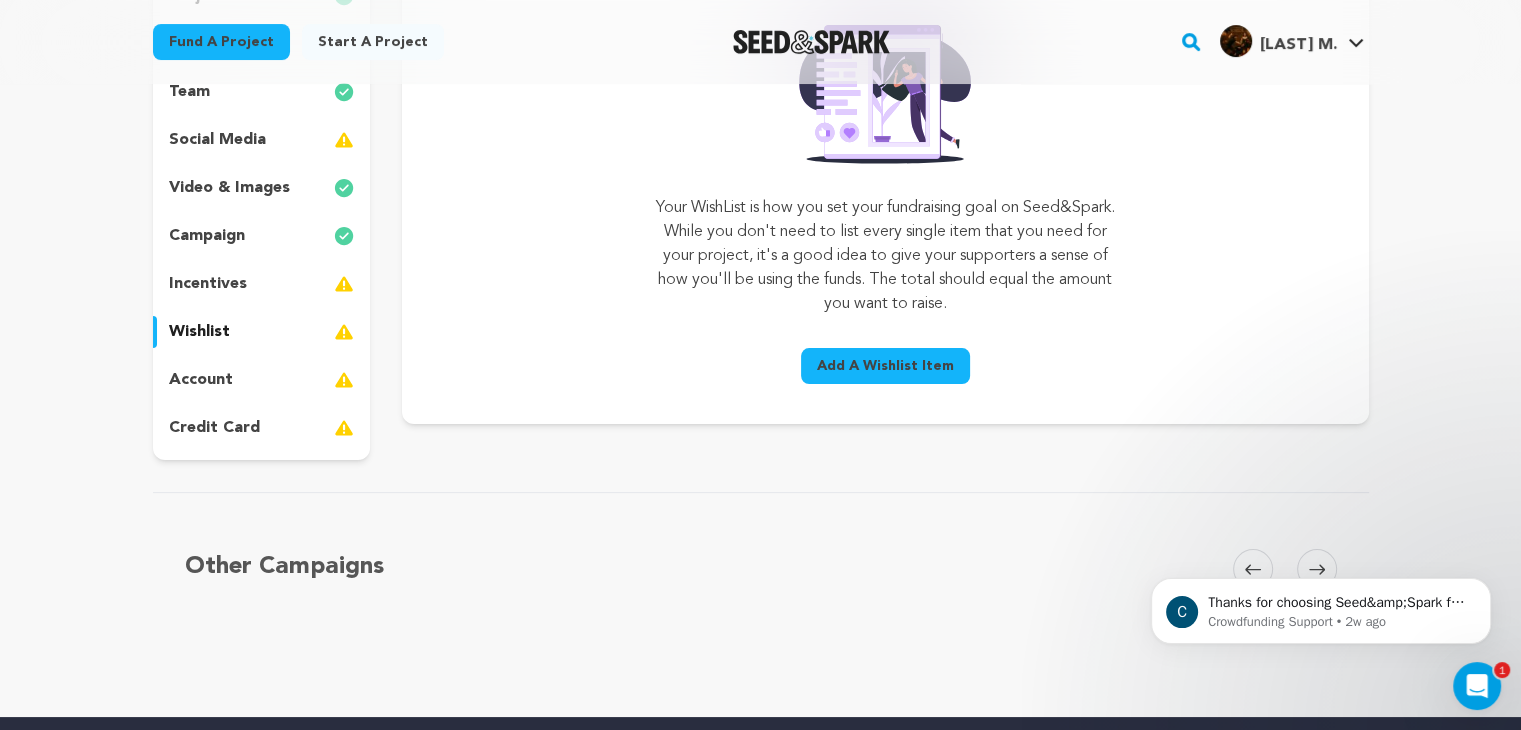 click on "incentives" at bounding box center [208, 284] 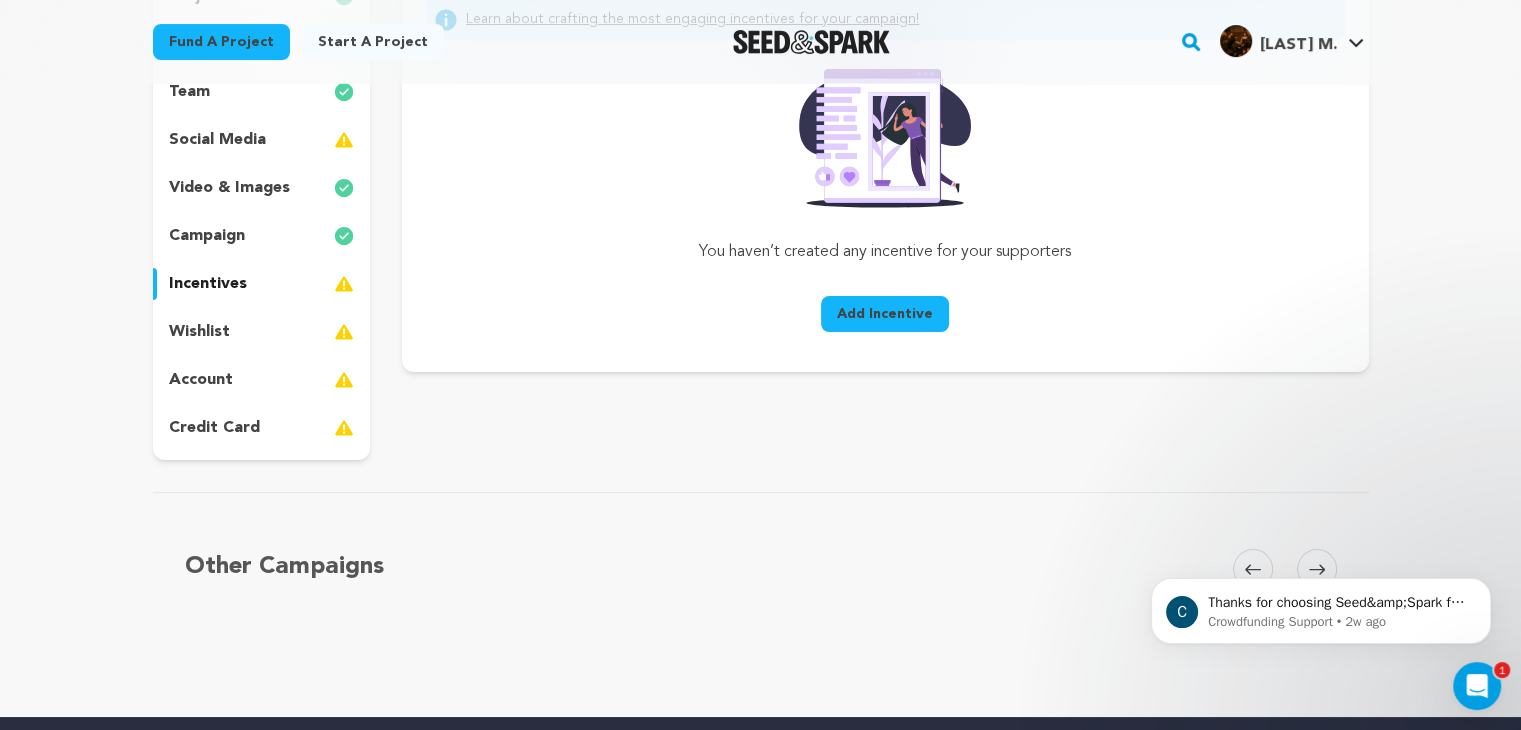 click on "social media" at bounding box center [262, 140] 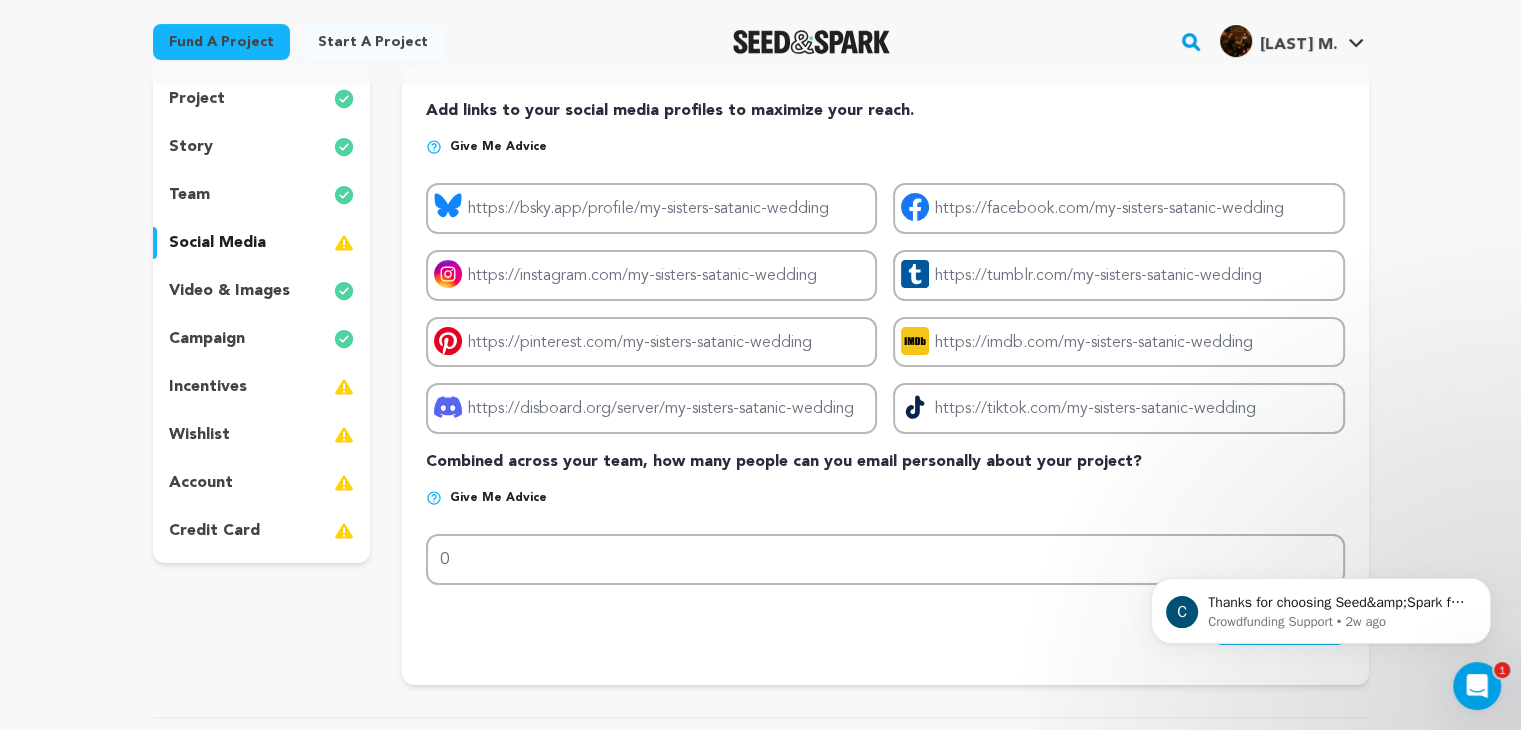 scroll, scrollTop: 200, scrollLeft: 0, axis: vertical 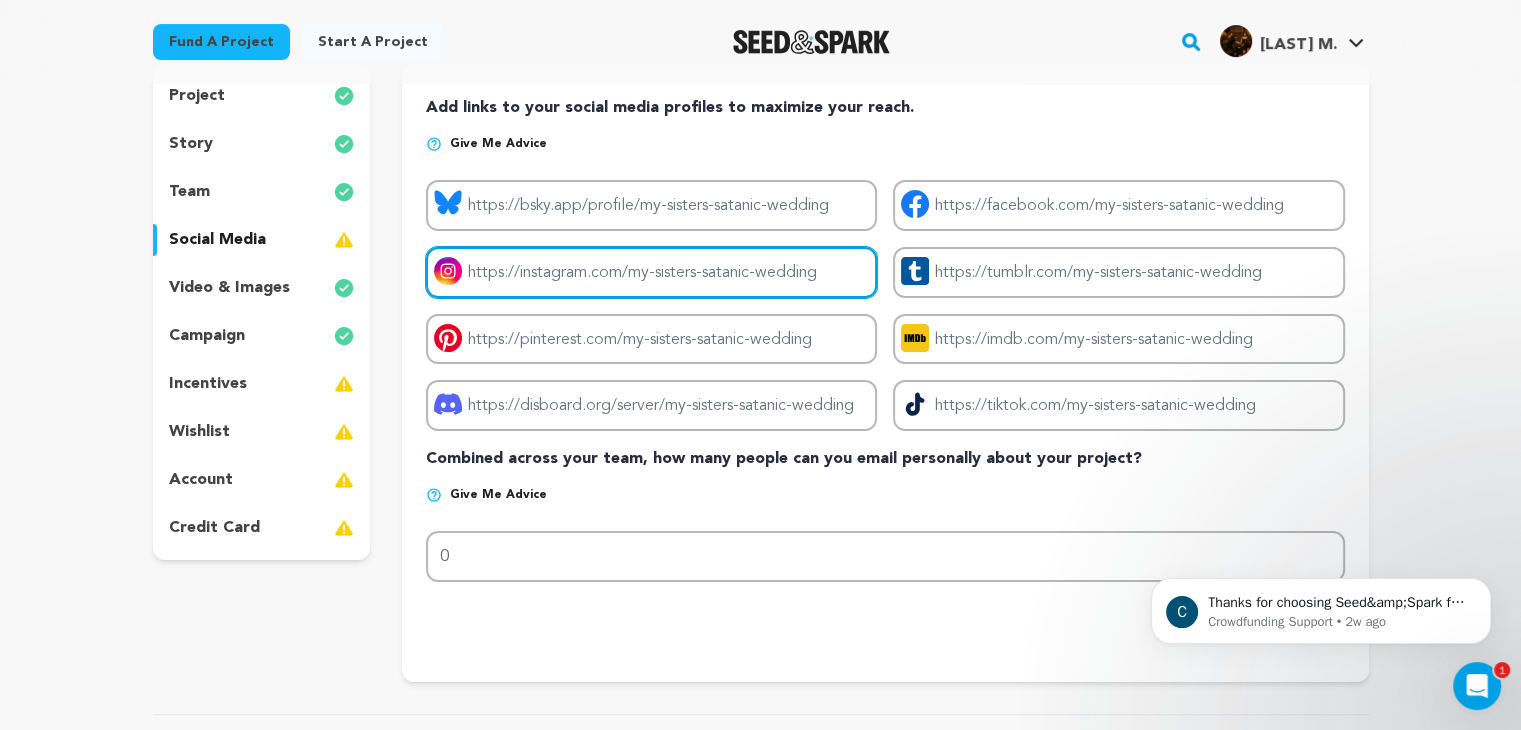 click on "Project instagram link" at bounding box center [651, 272] 